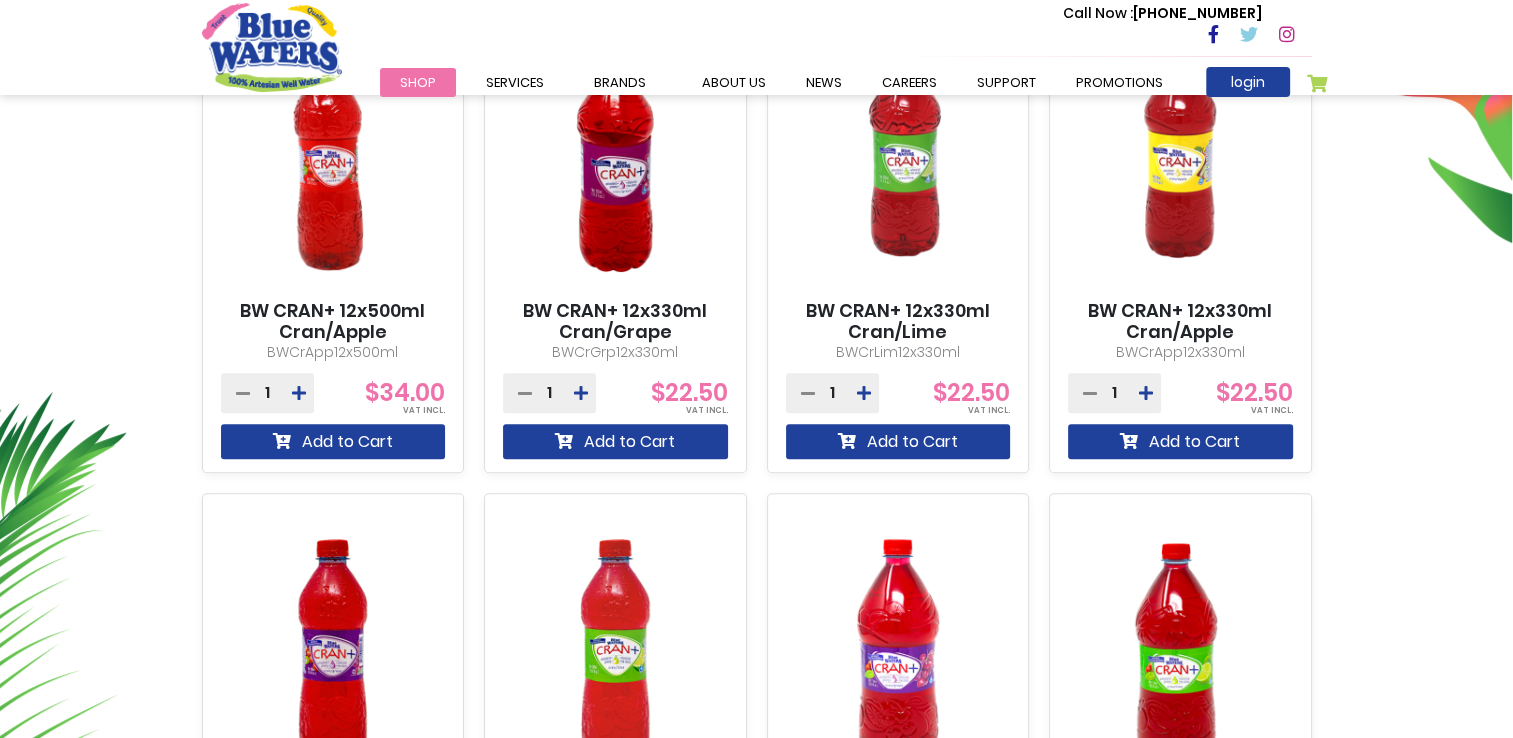 scroll, scrollTop: 840, scrollLeft: 0, axis: vertical 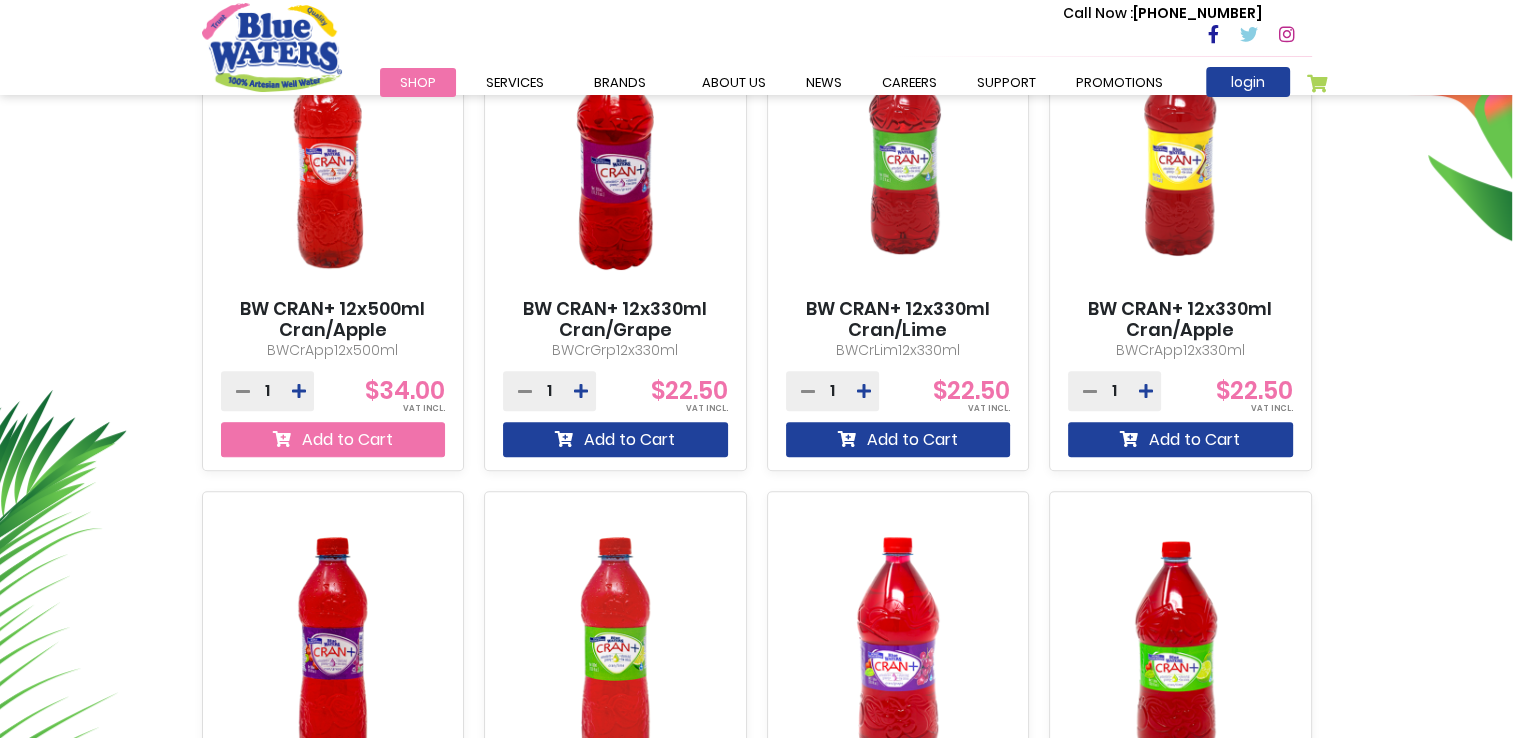 click on "Add to Cart" at bounding box center [333, 439] 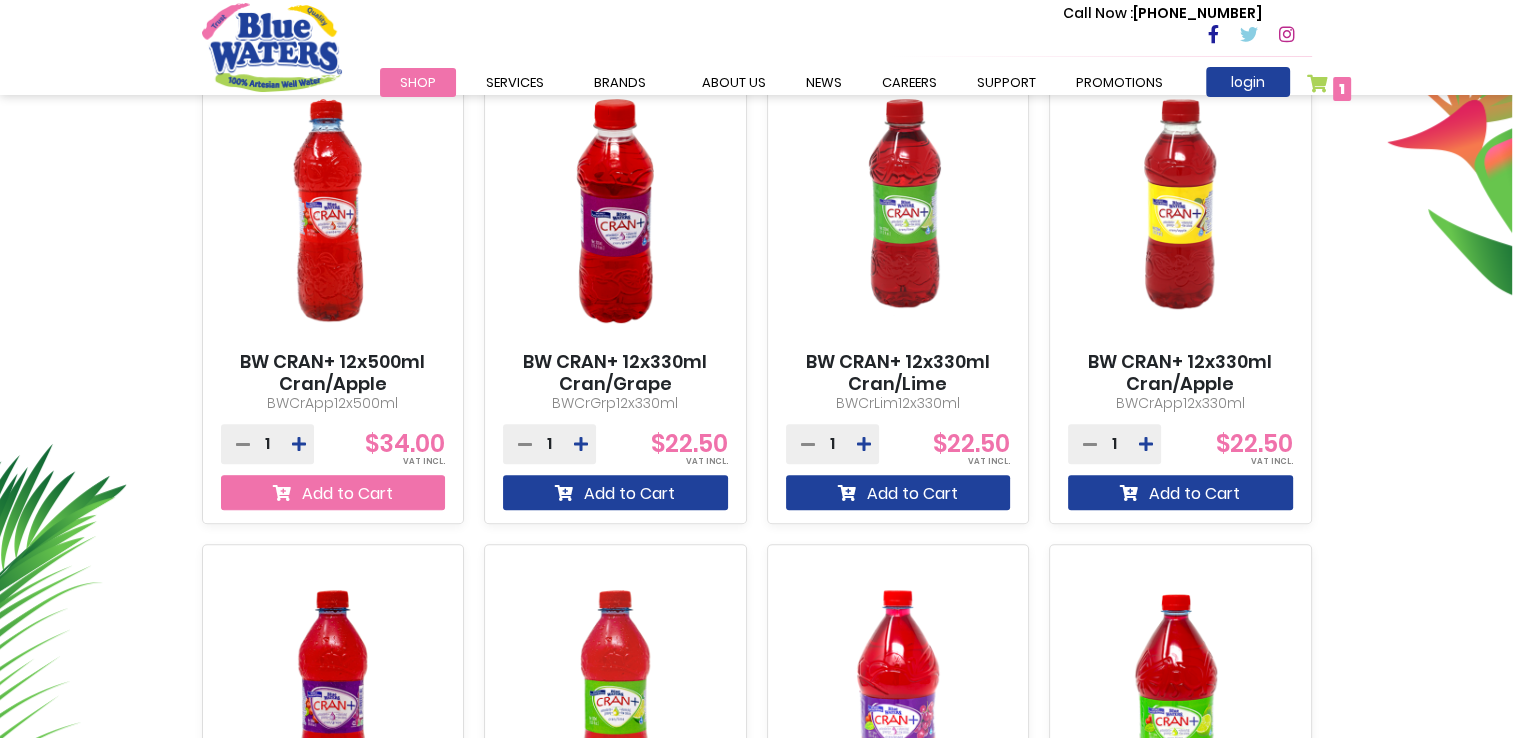 scroll, scrollTop: 893, scrollLeft: 0, axis: vertical 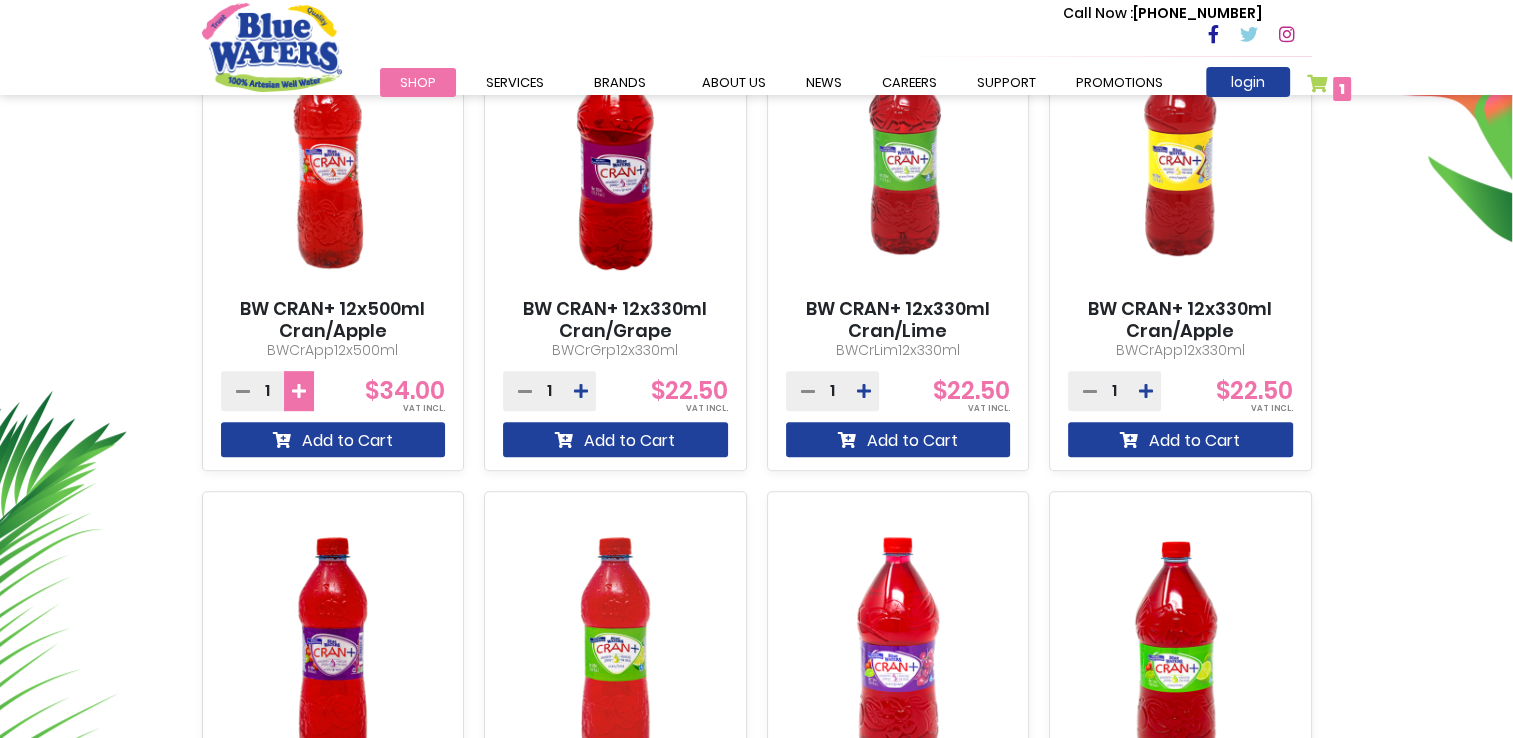 click at bounding box center (299, 391) 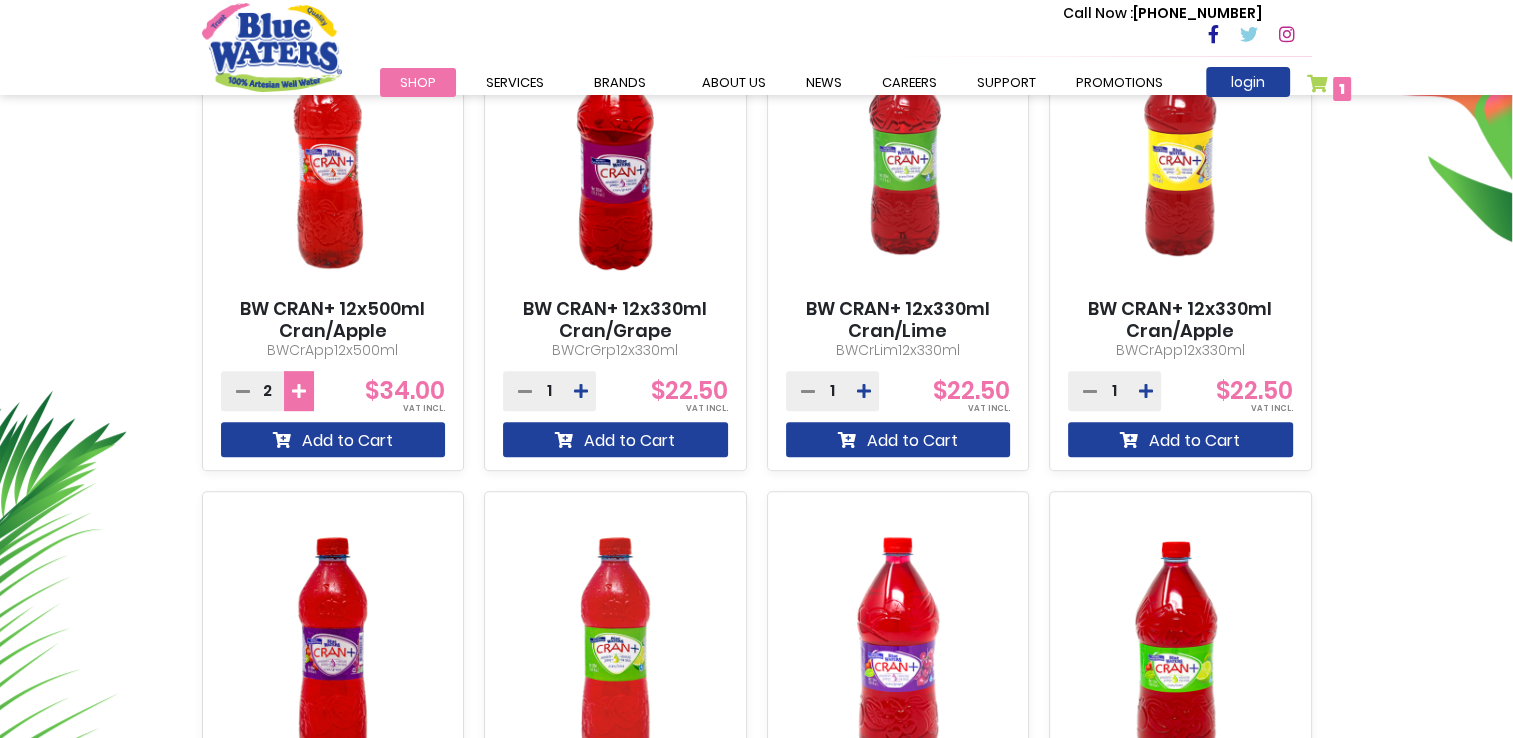 click at bounding box center (299, 391) 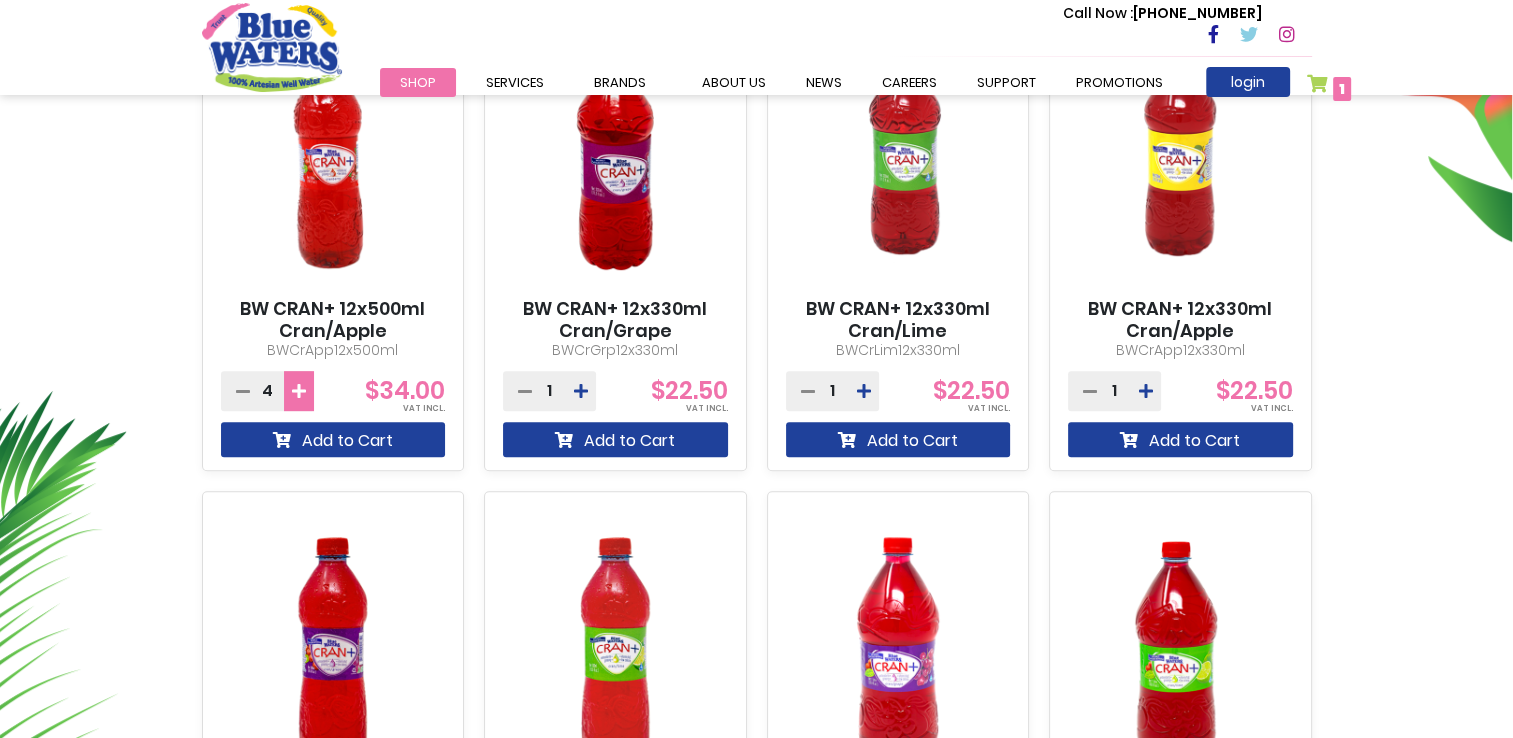 click at bounding box center (299, 391) 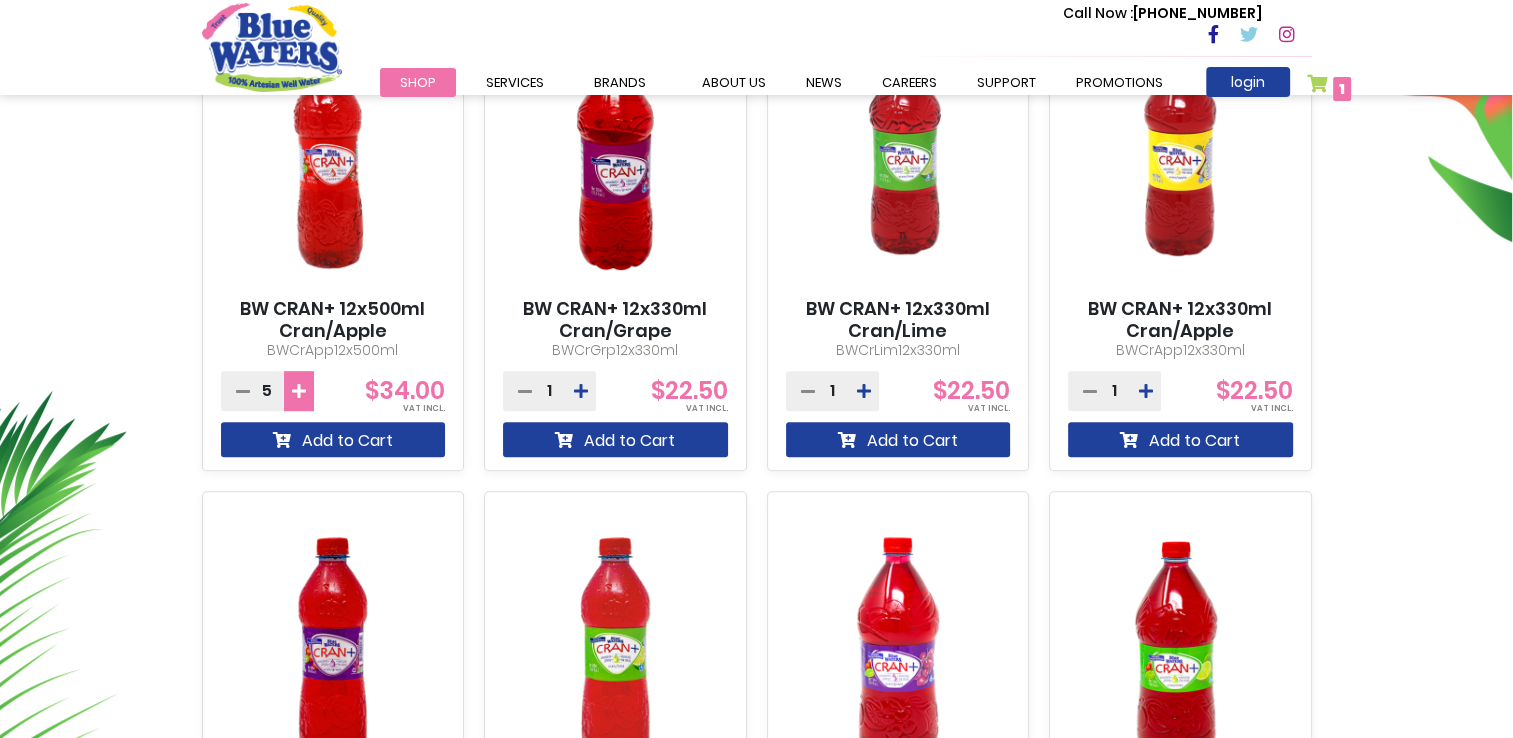 click at bounding box center [299, 391] 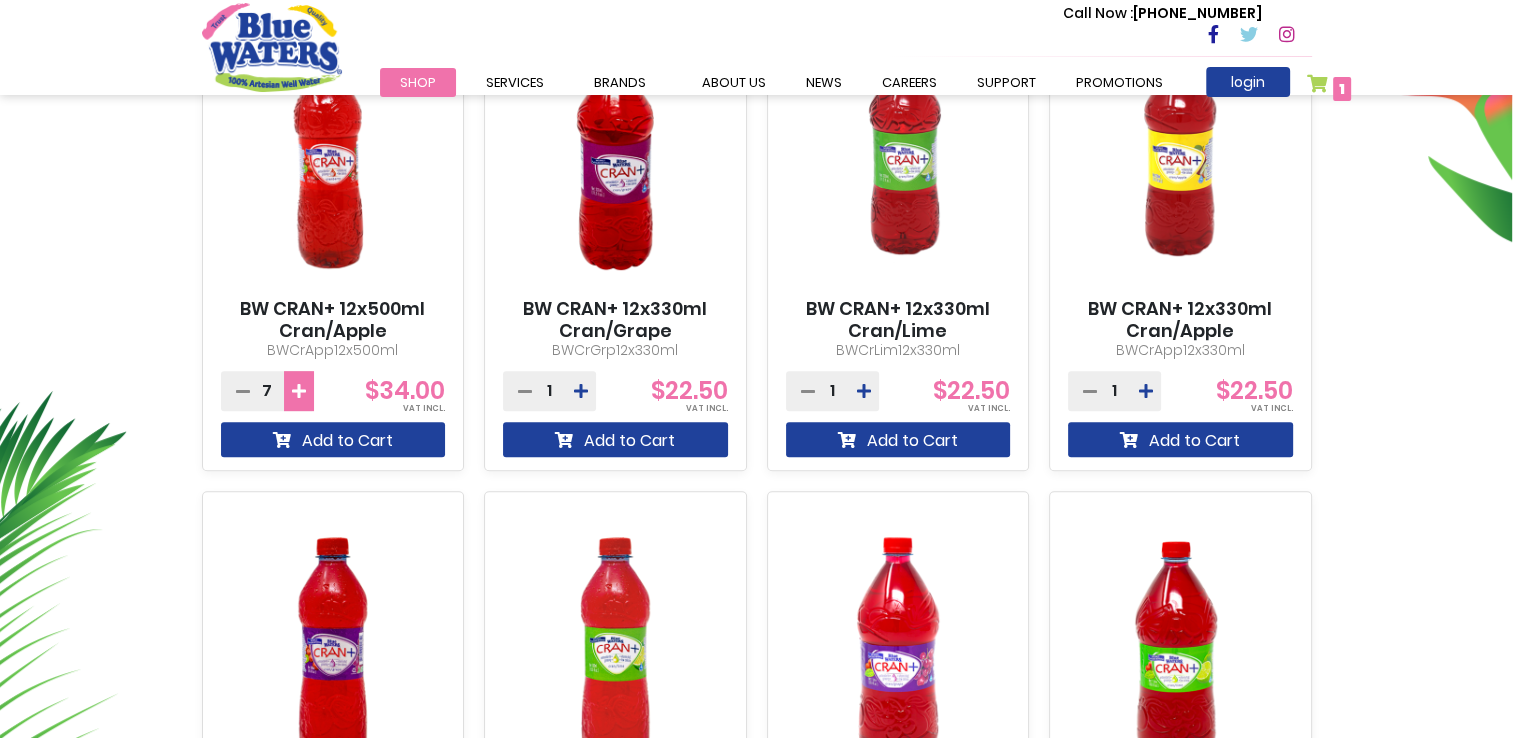 click at bounding box center [299, 391] 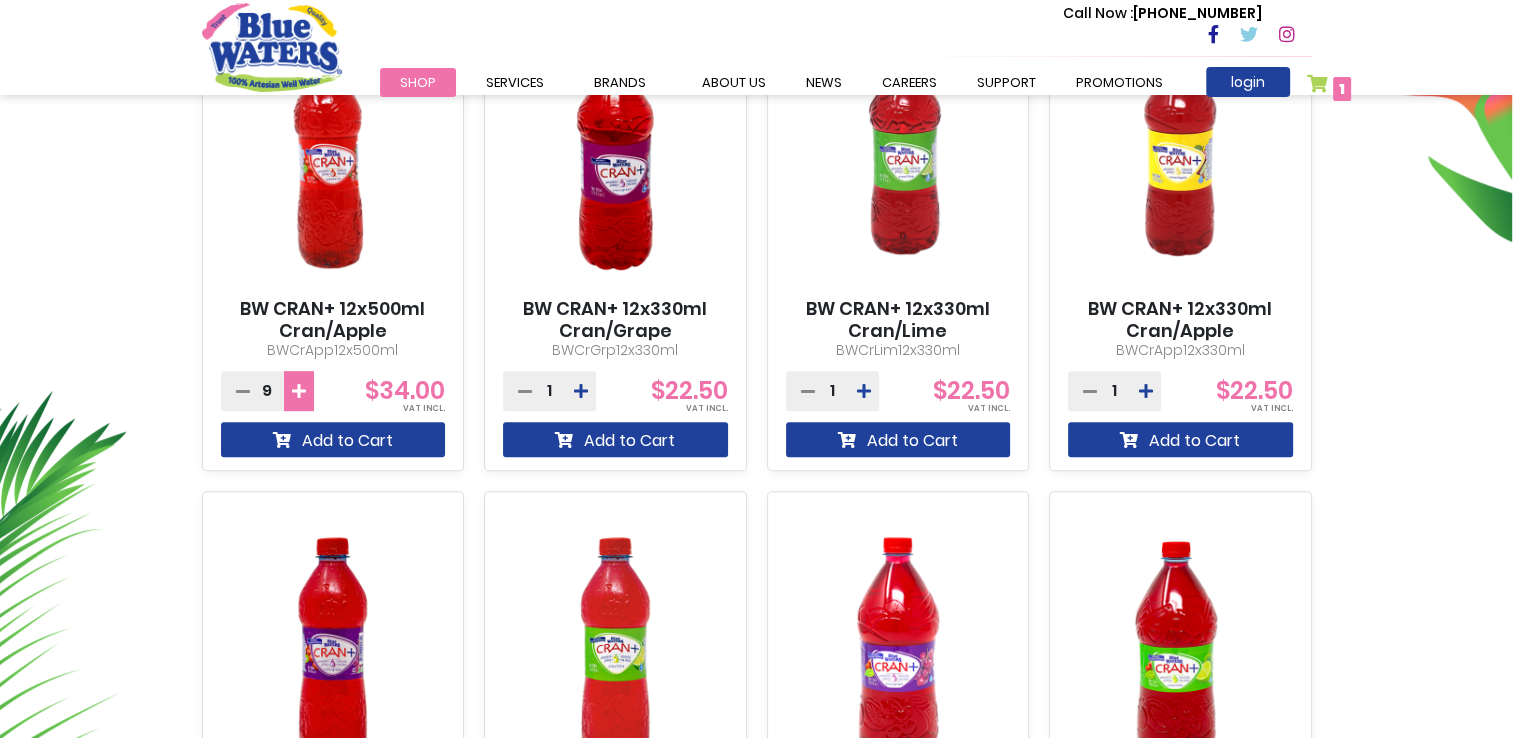 click at bounding box center (299, 391) 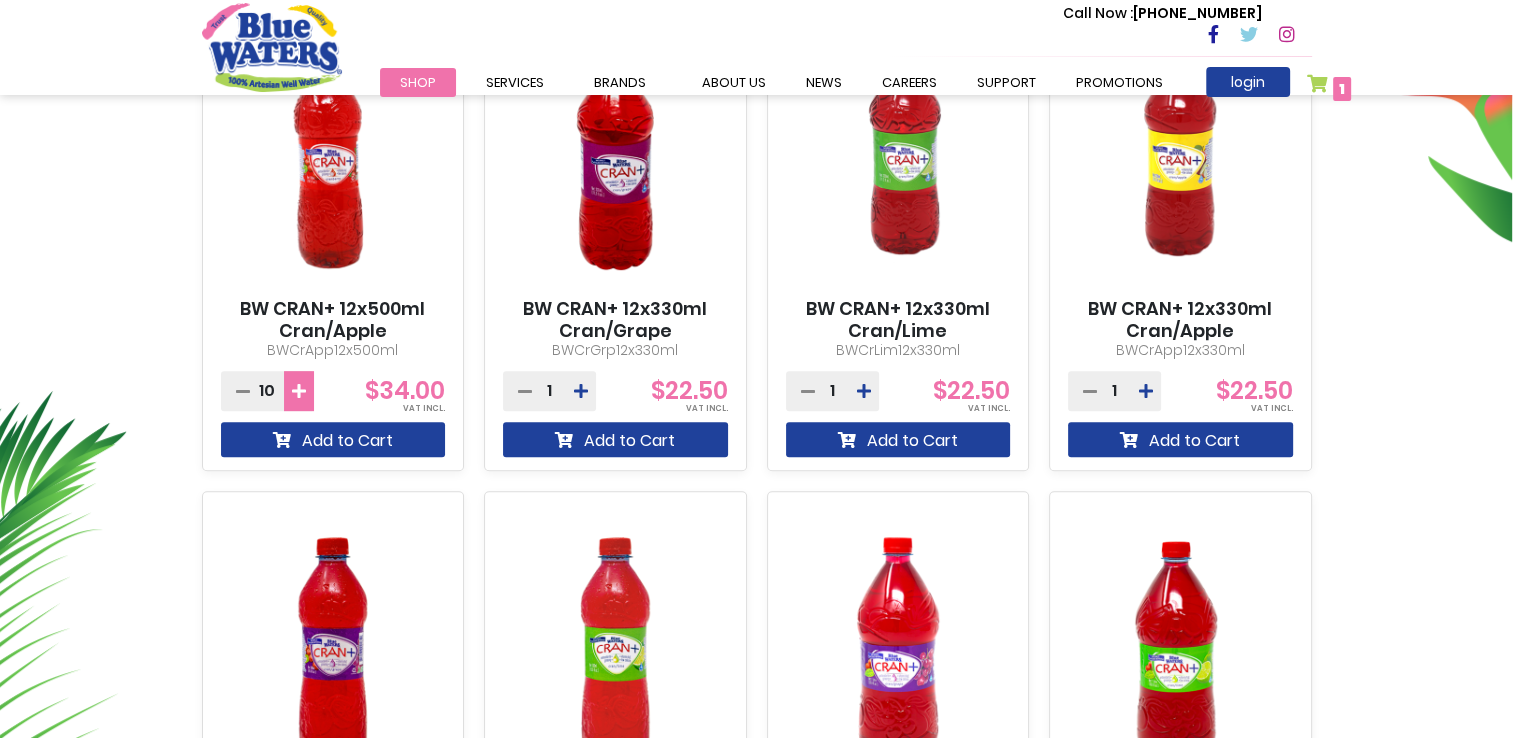click at bounding box center [299, 391] 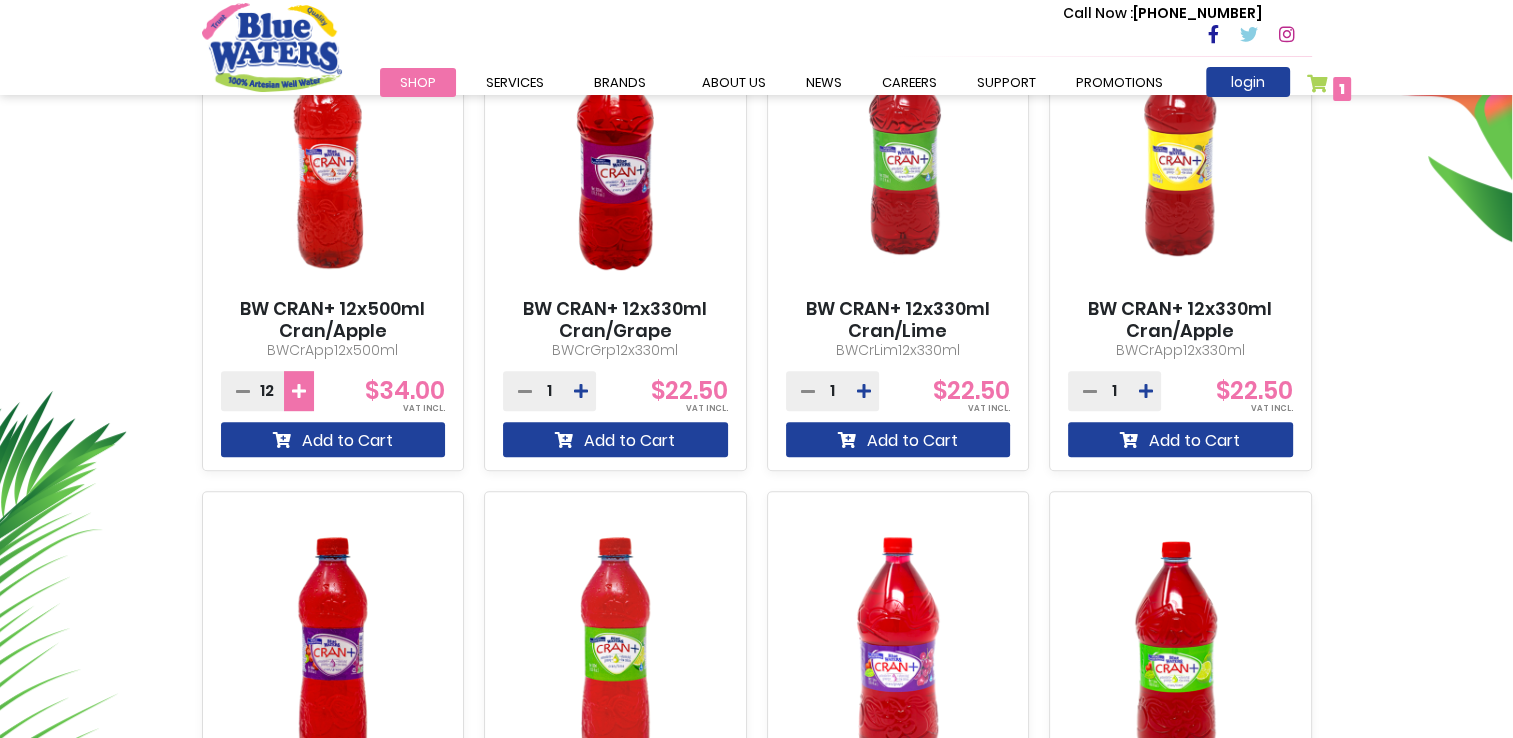 click at bounding box center [299, 391] 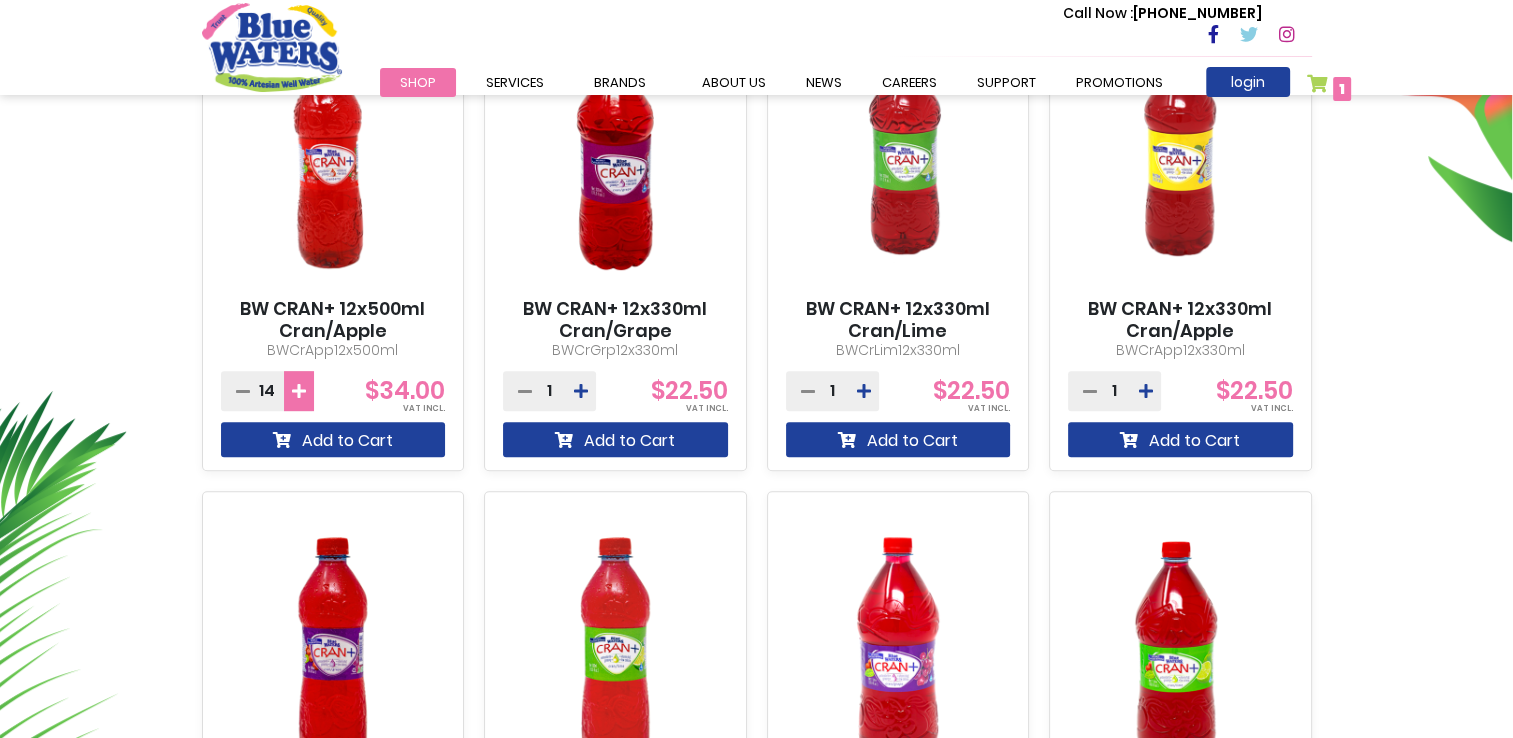 click at bounding box center (299, 391) 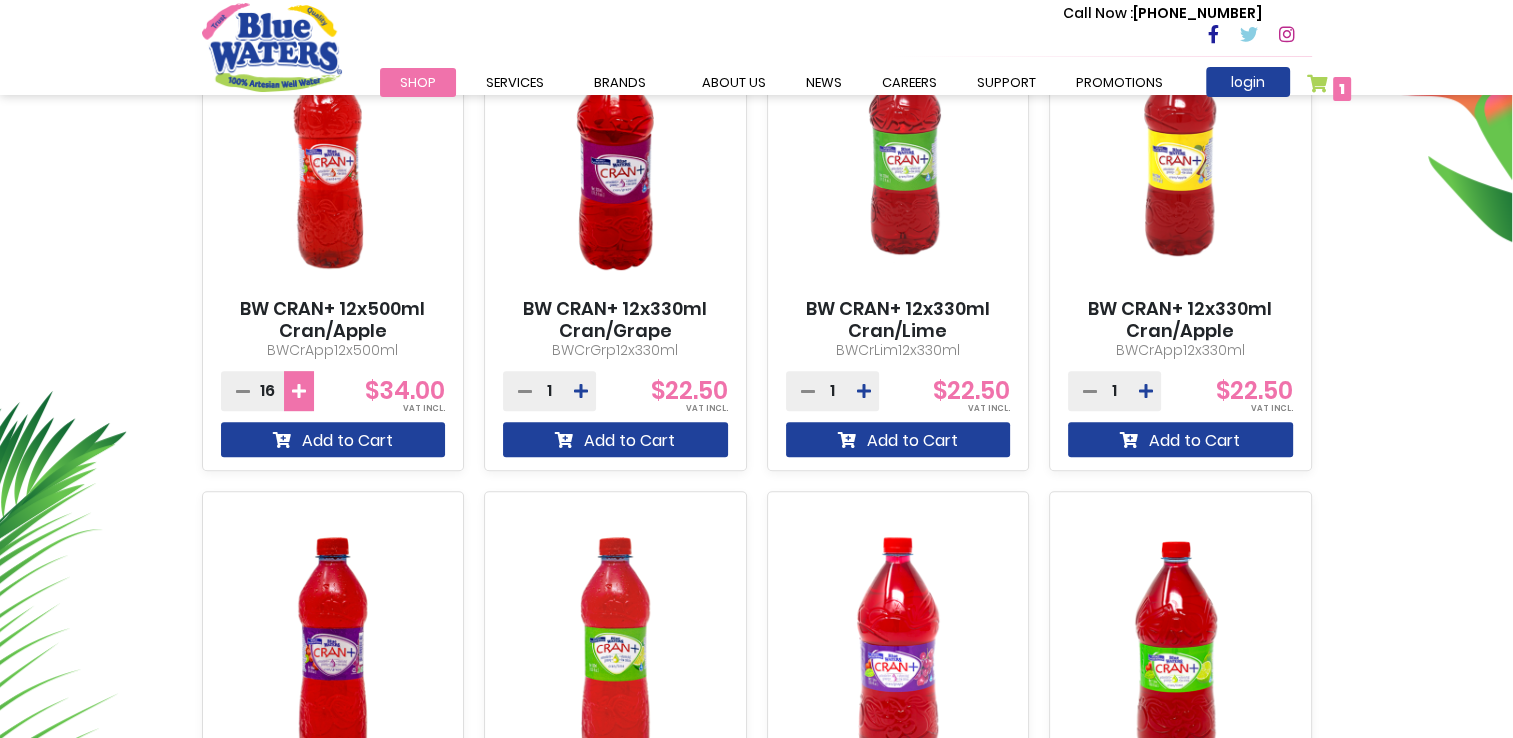 click at bounding box center [299, 391] 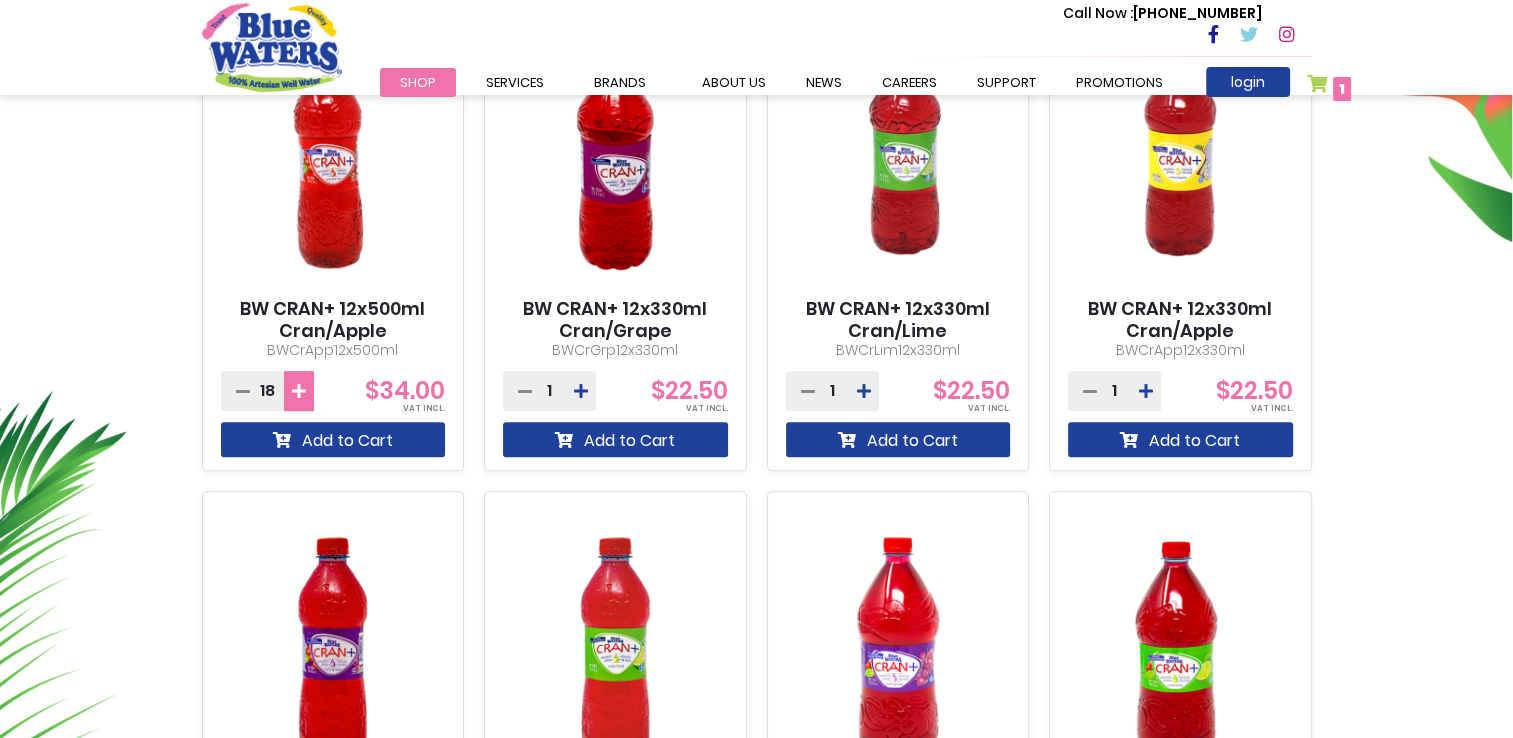 click at bounding box center (299, 391) 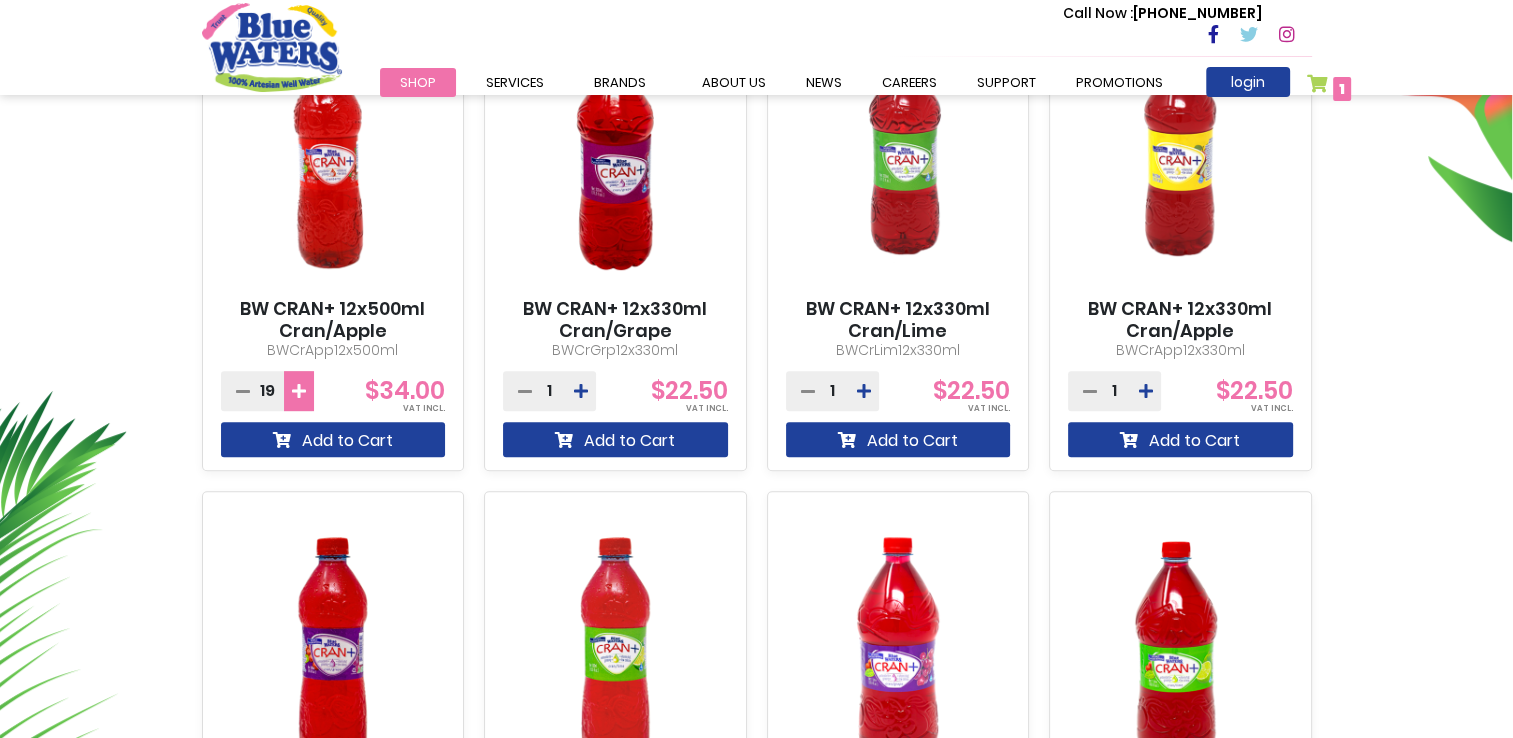 click at bounding box center [299, 391] 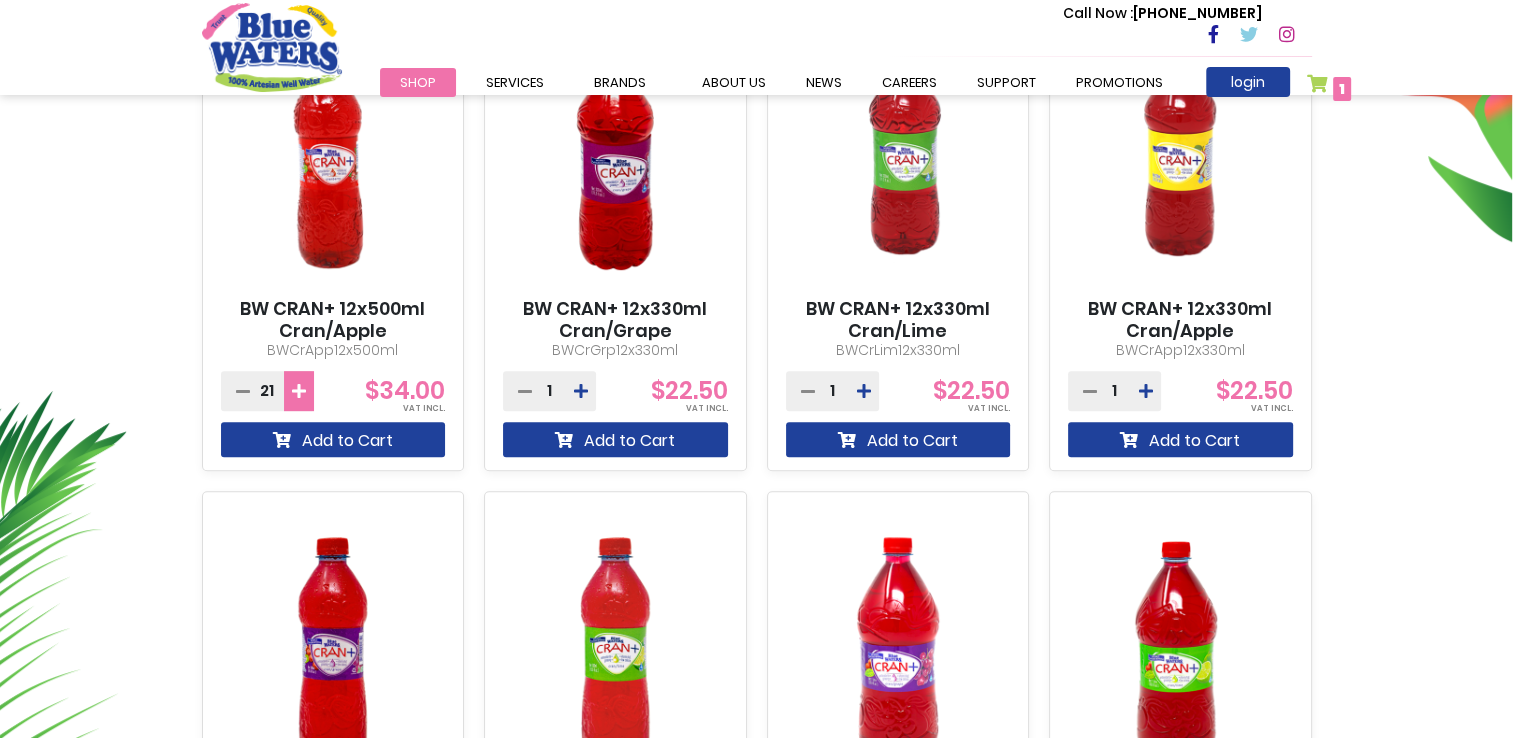 click at bounding box center (299, 391) 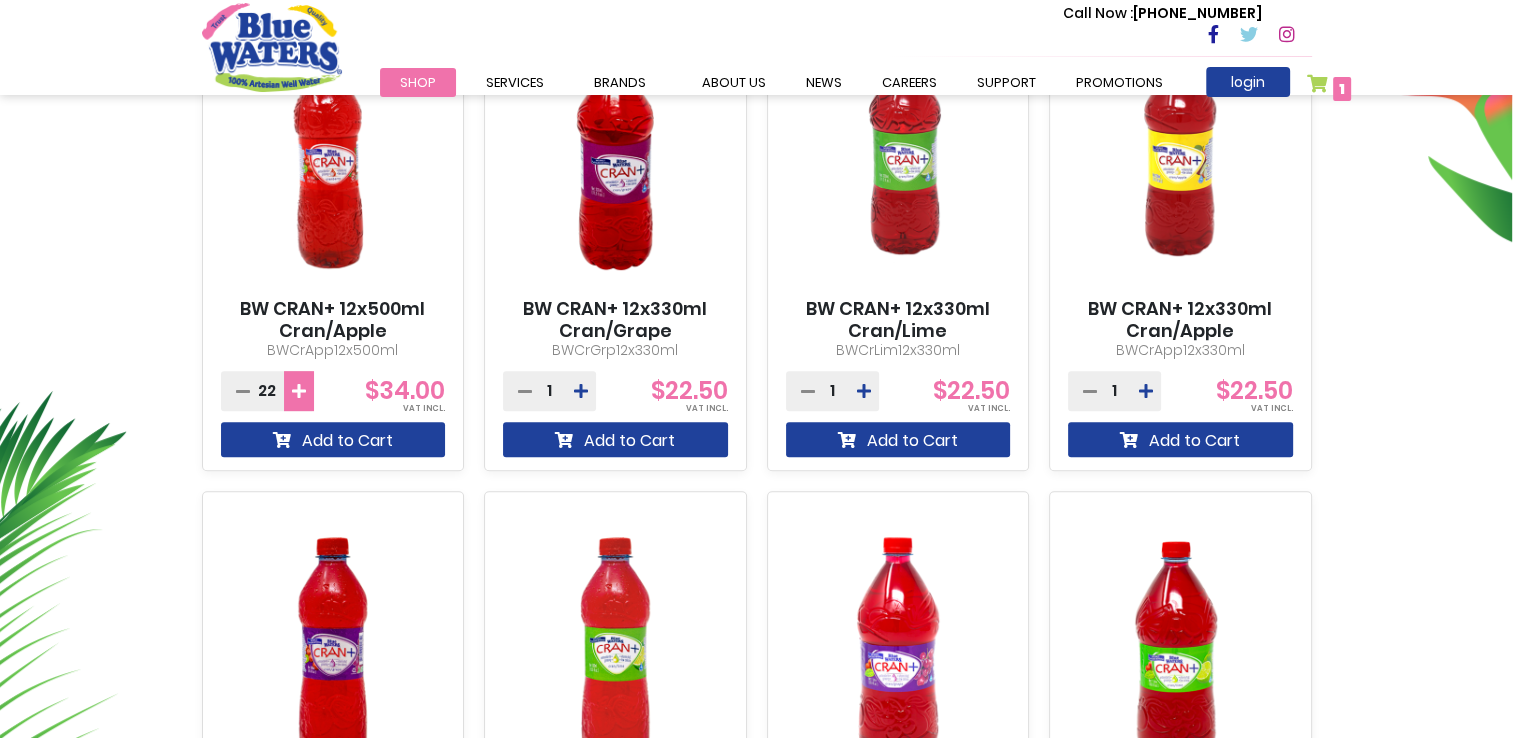 click at bounding box center [299, 391] 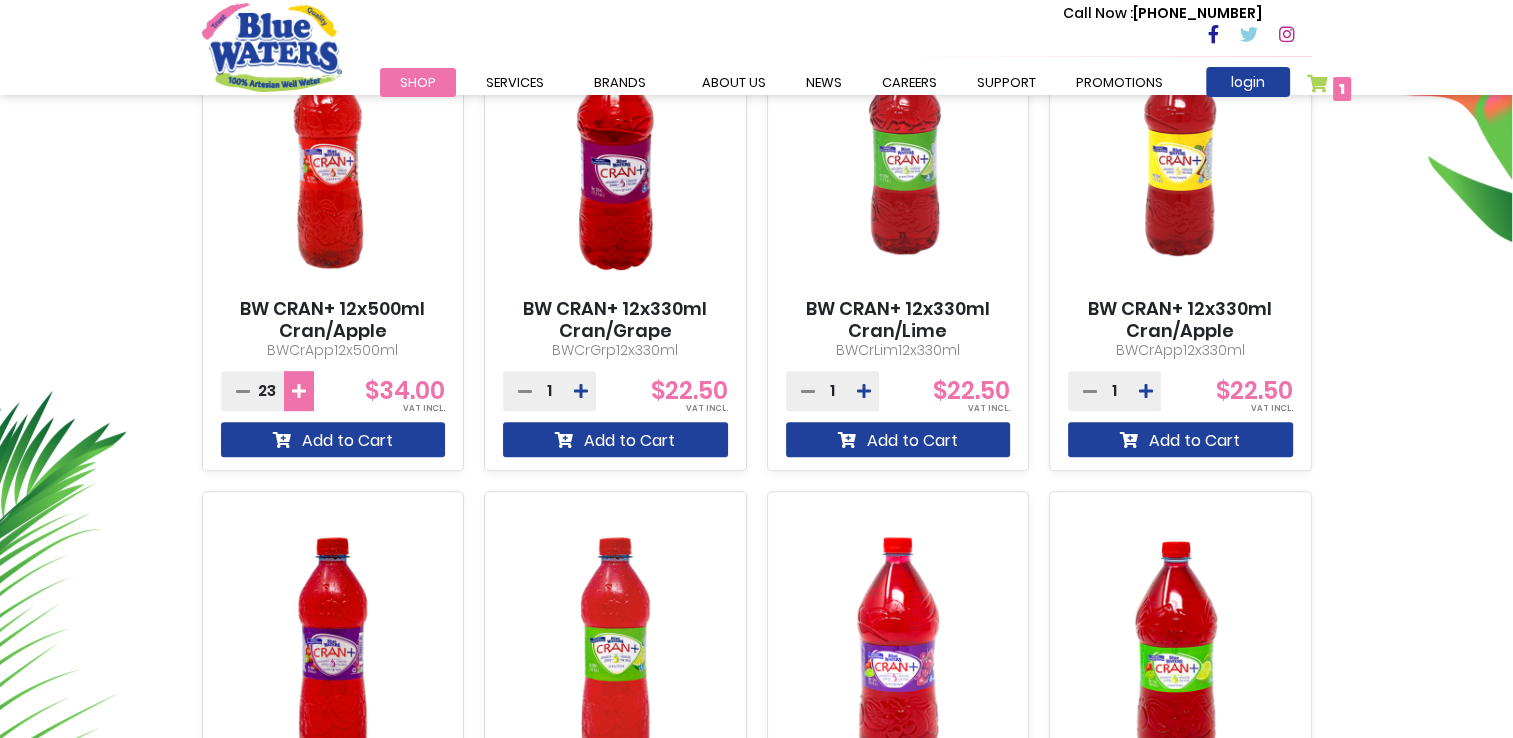 click at bounding box center (299, 391) 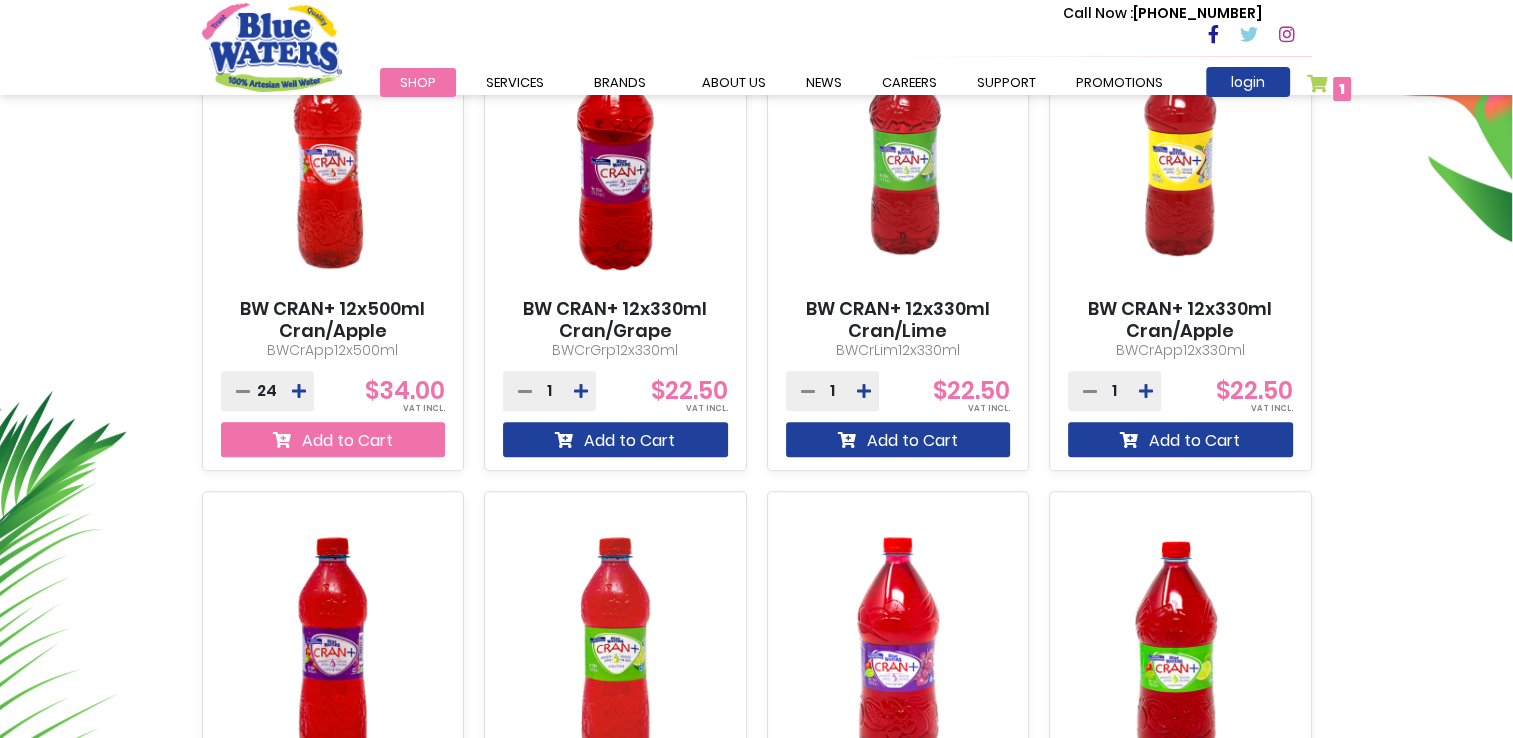 click on "Add to Cart" at bounding box center (333, 439) 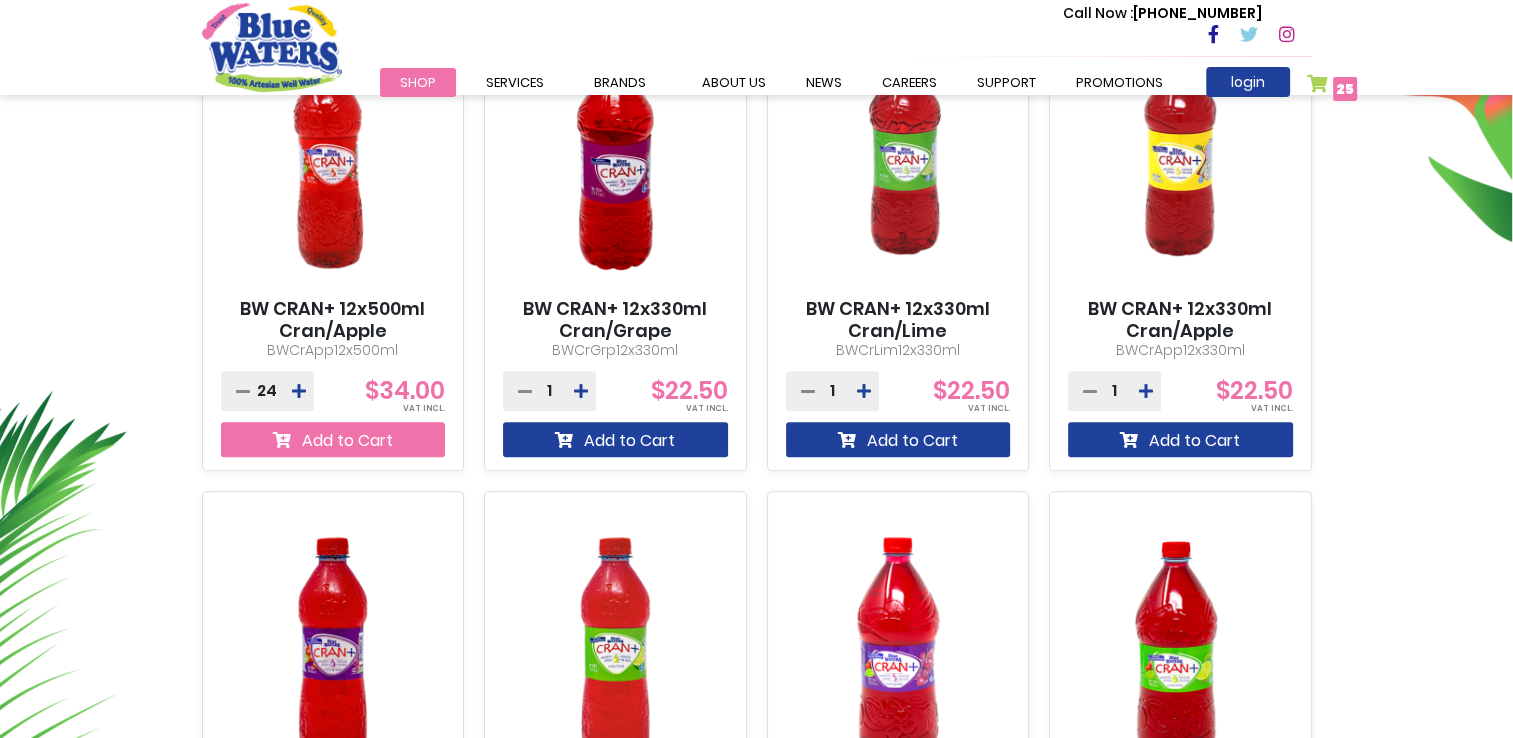 scroll, scrollTop: 248, scrollLeft: 0, axis: vertical 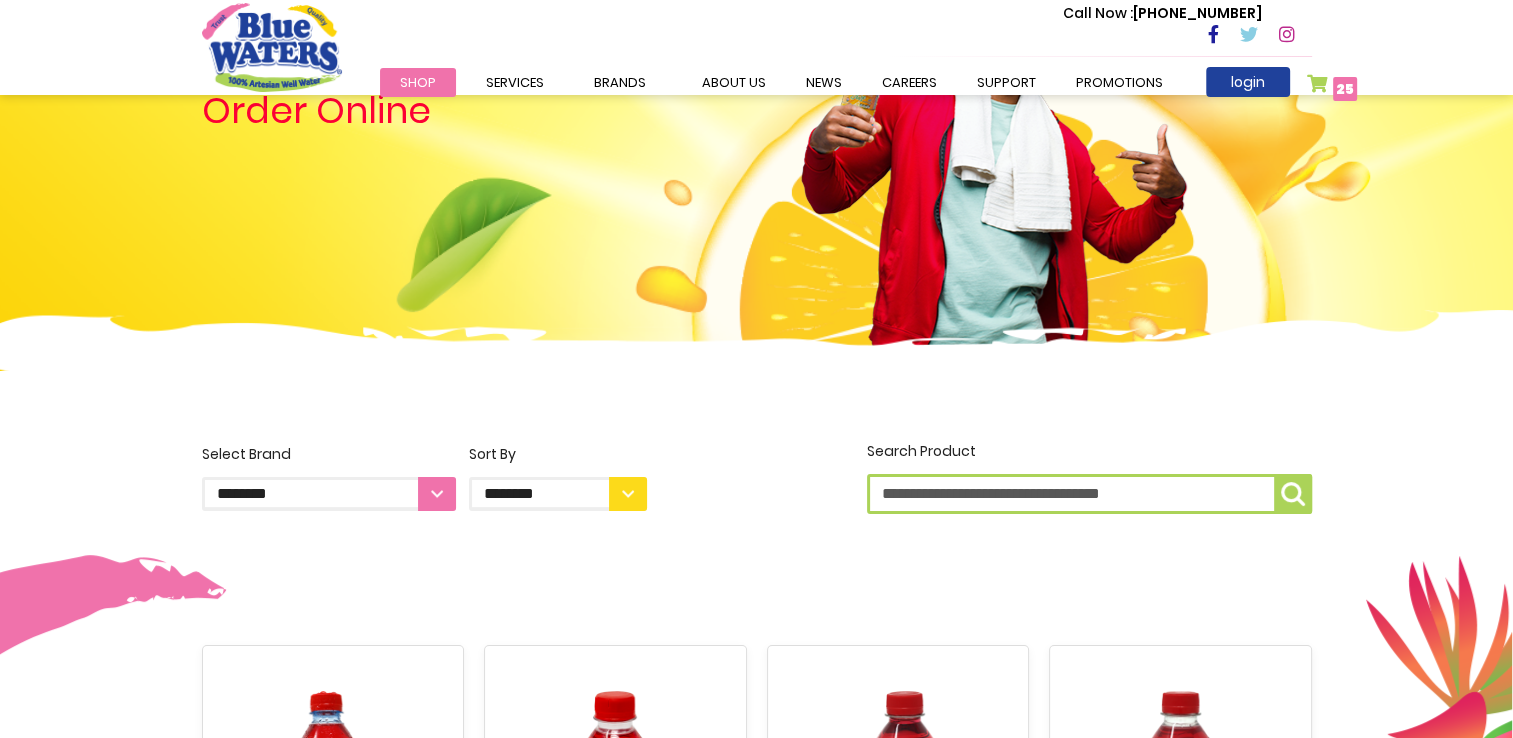 click on "My Cart
25
25
items" at bounding box center [1332, 88] 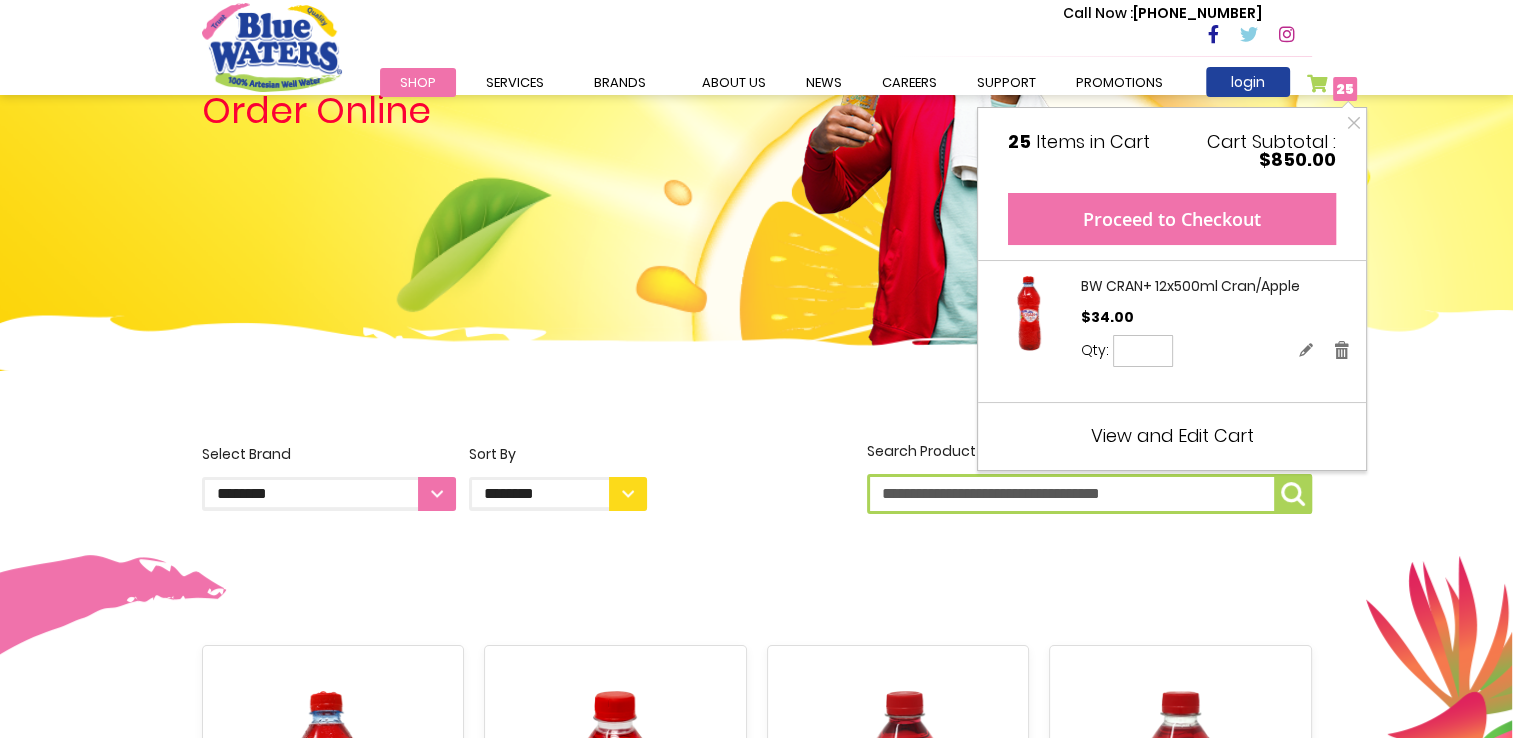 click on "Proceed to Checkout" at bounding box center [1172, 219] 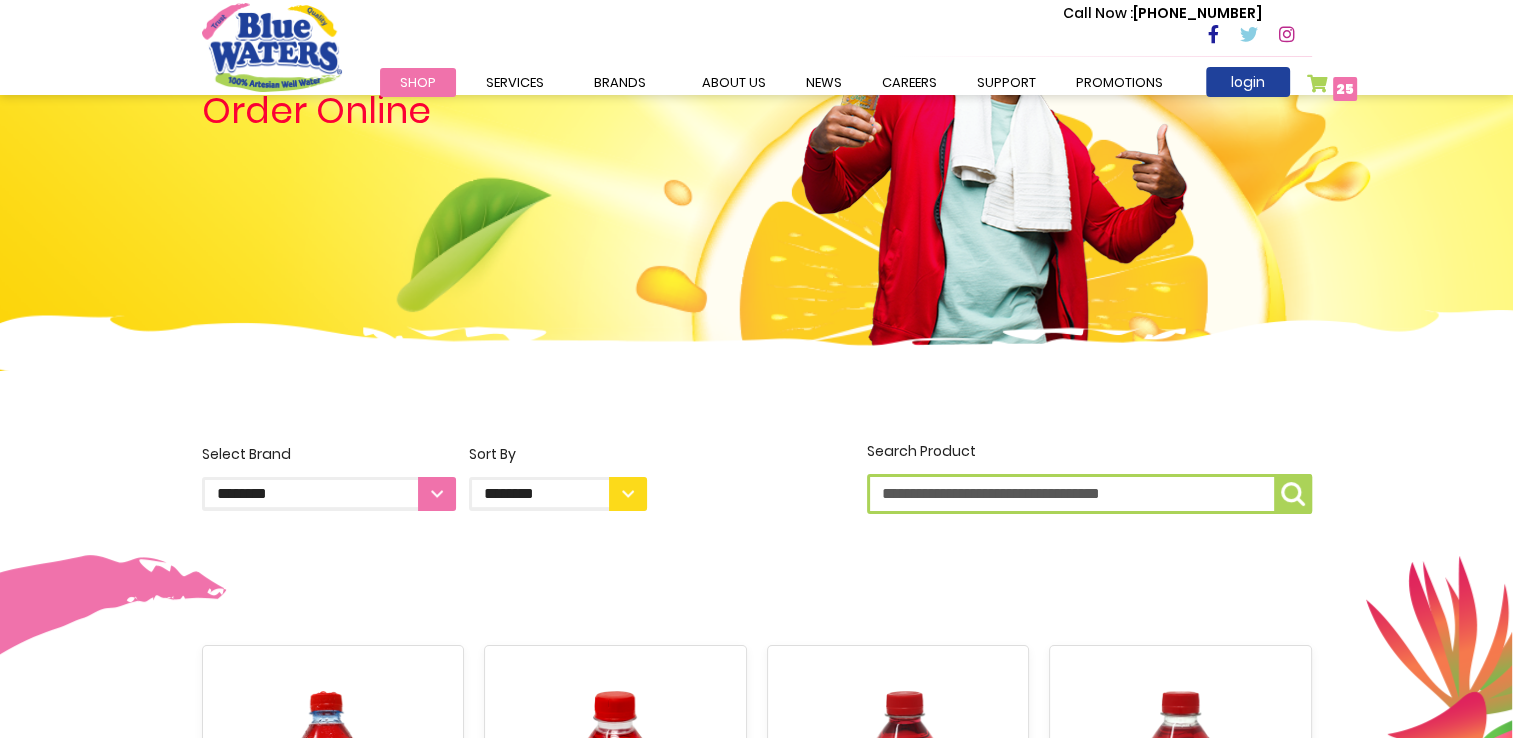 click on "My Cart
25
25
items" at bounding box center (1332, 88) 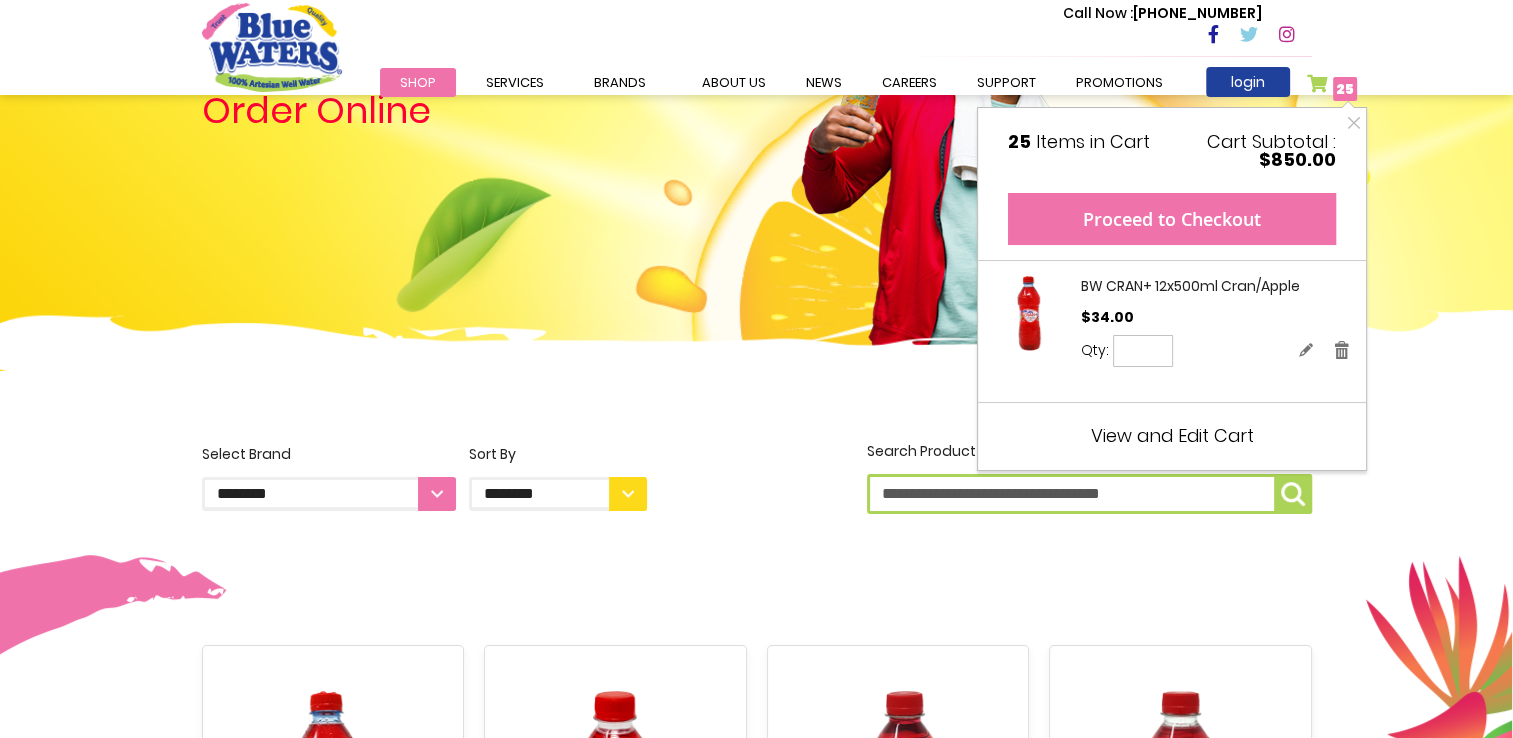 click on "Proceed to Checkout" at bounding box center (1172, 219) 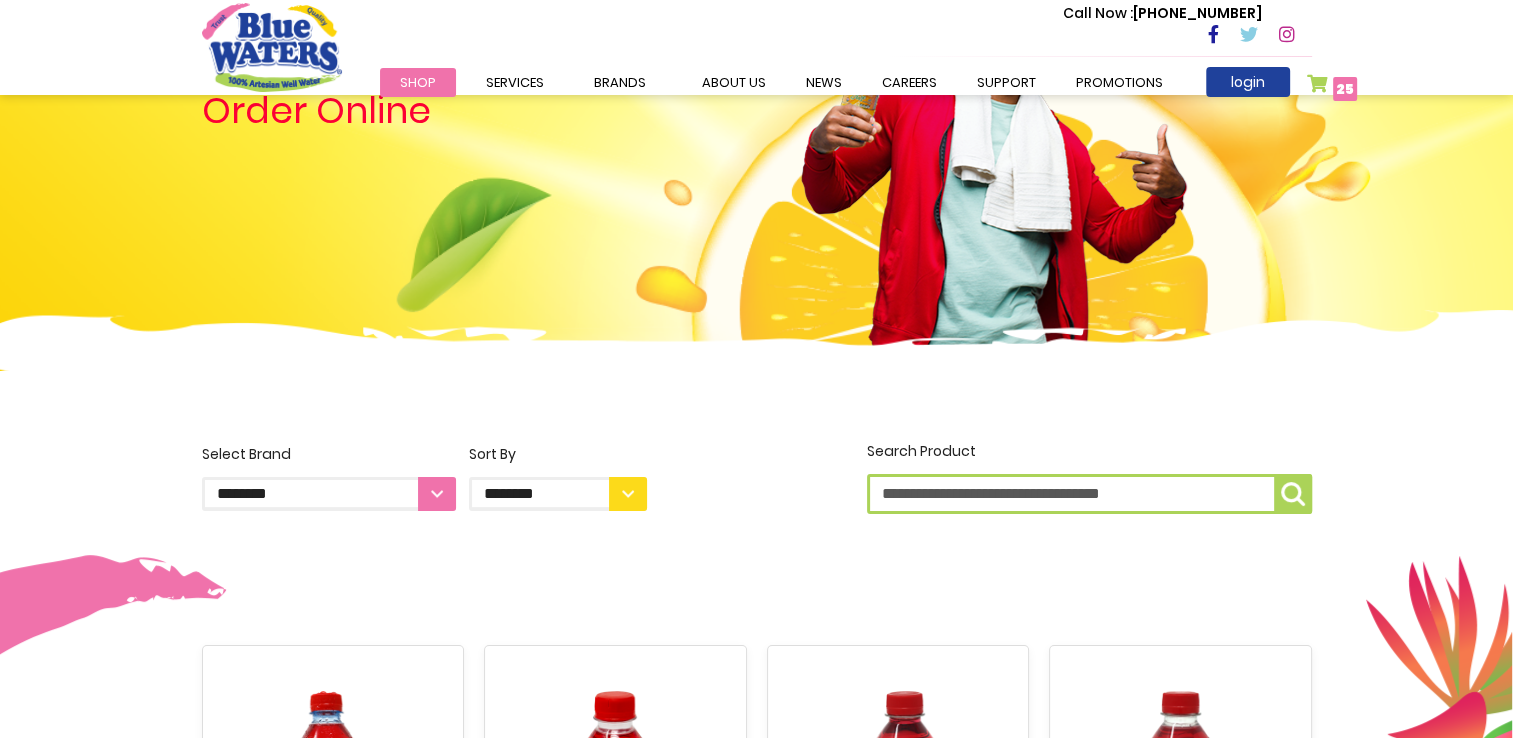 click on "My Cart
25
25
items" at bounding box center [1332, 88] 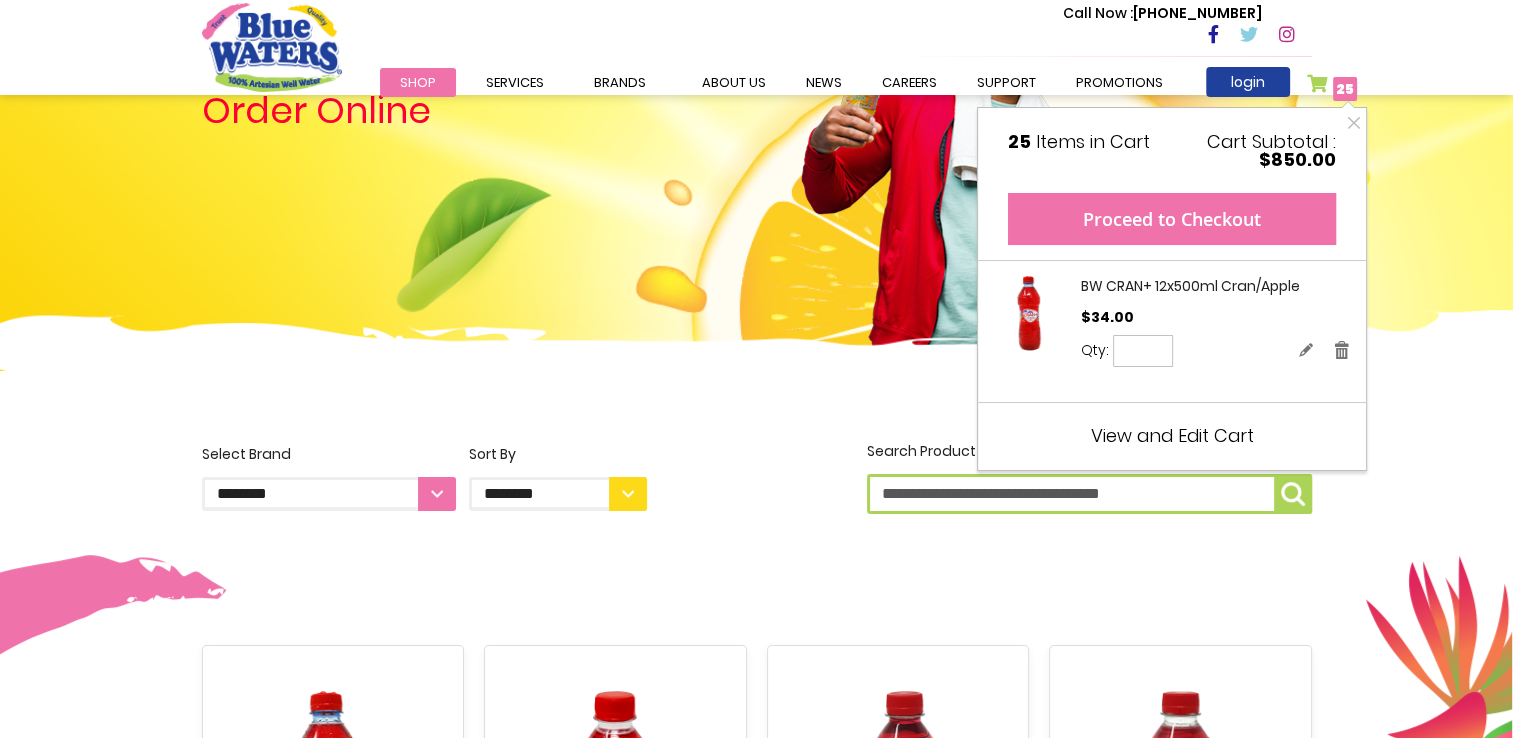 click on "Proceed to Checkout" at bounding box center (1172, 219) 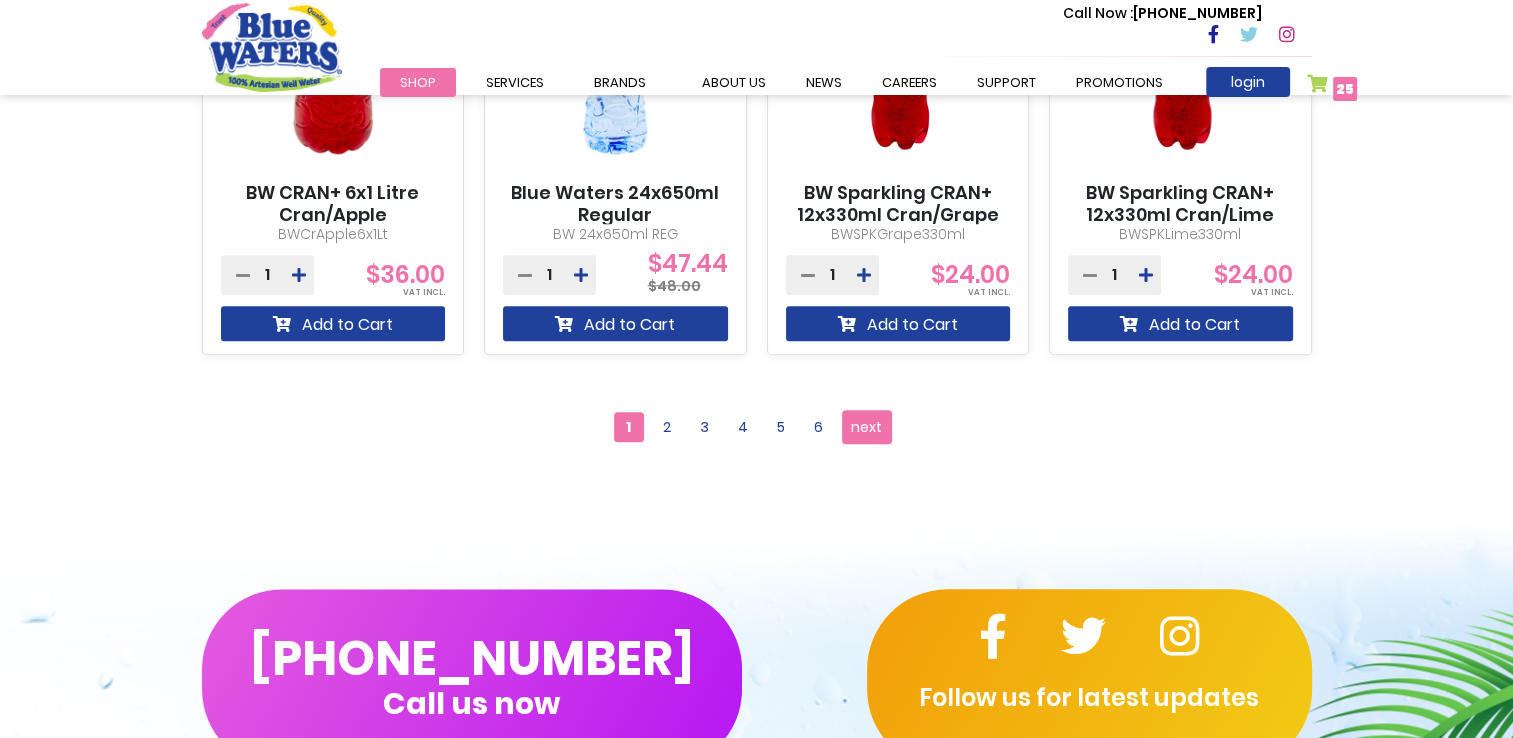 scroll, scrollTop: 2008, scrollLeft: 0, axis: vertical 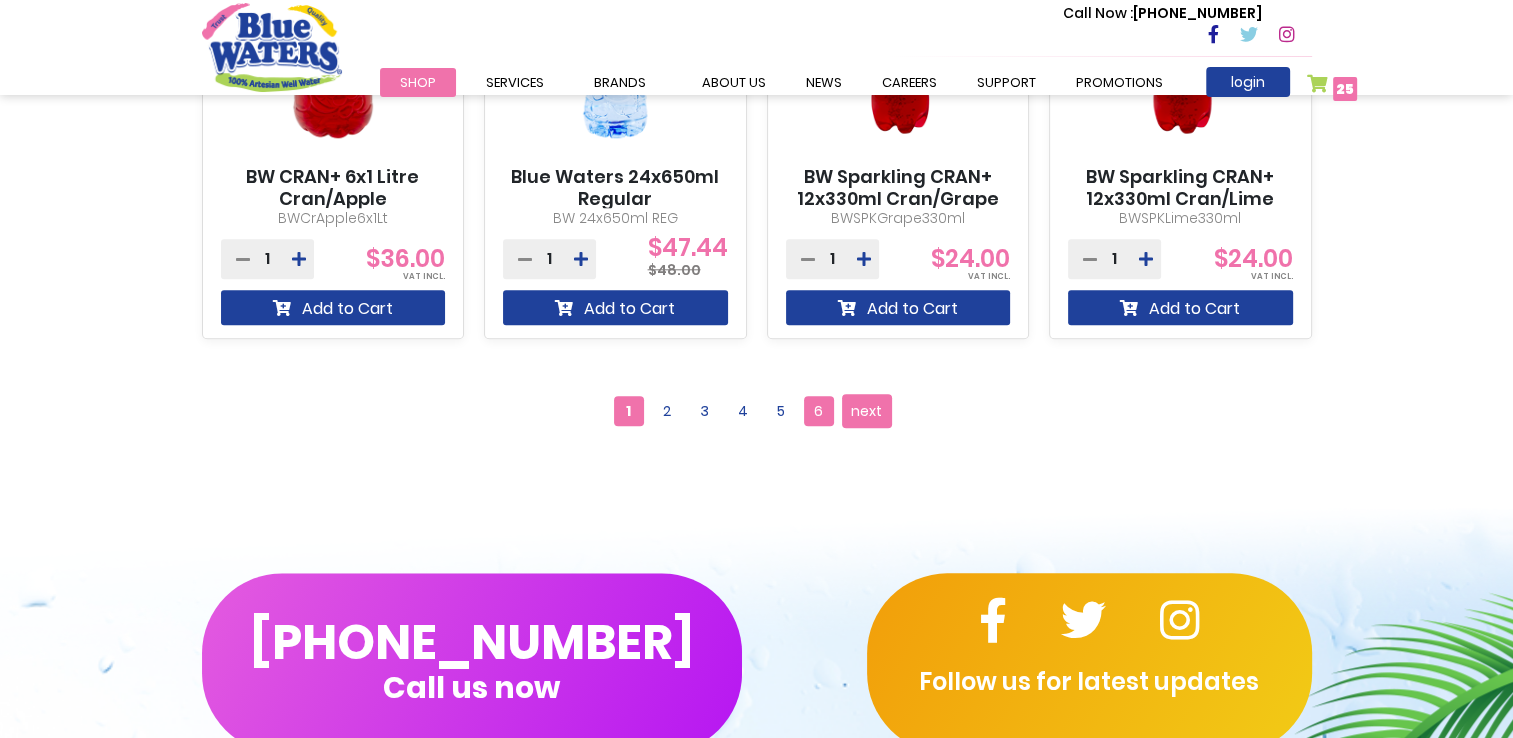 click on "6" at bounding box center (819, 411) 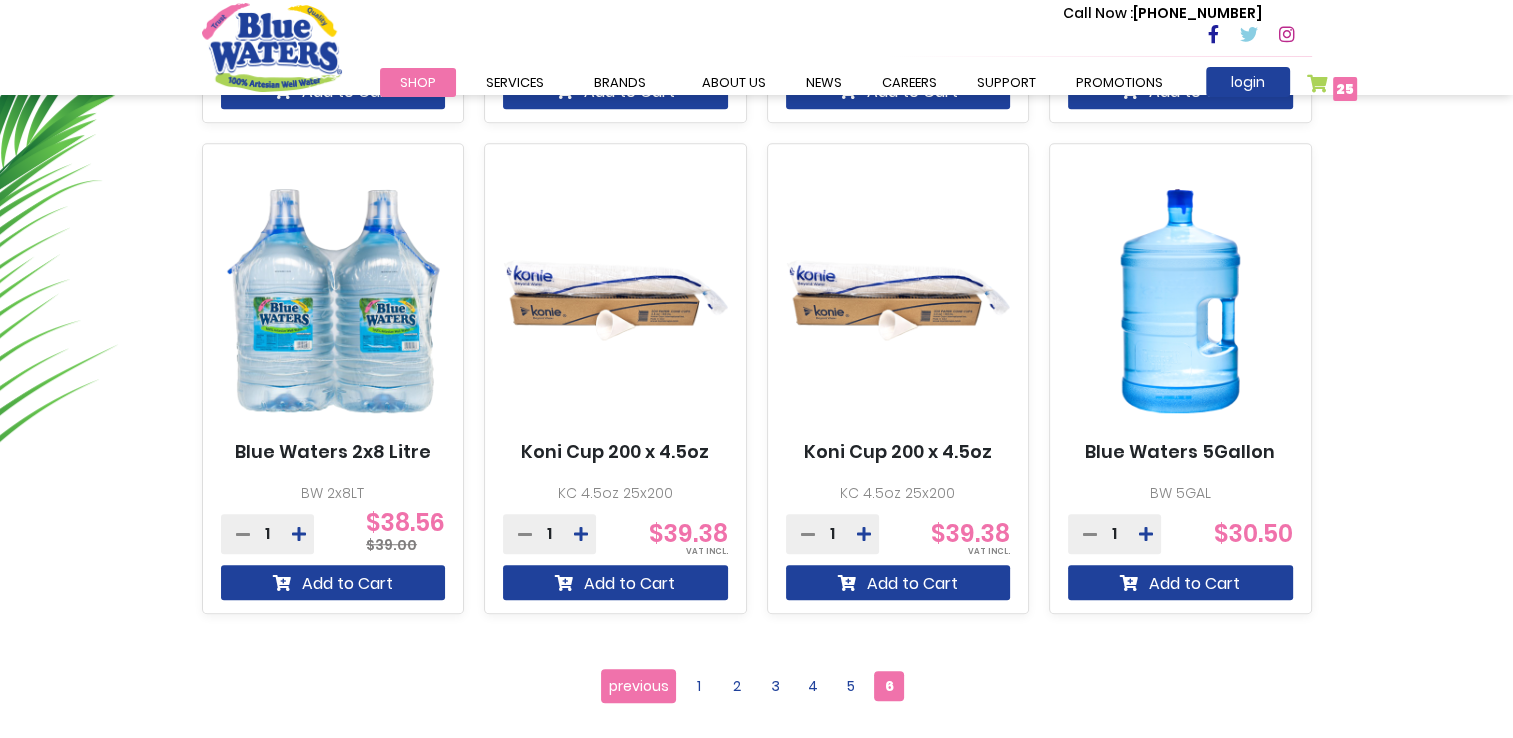 scroll, scrollTop: 1200, scrollLeft: 0, axis: vertical 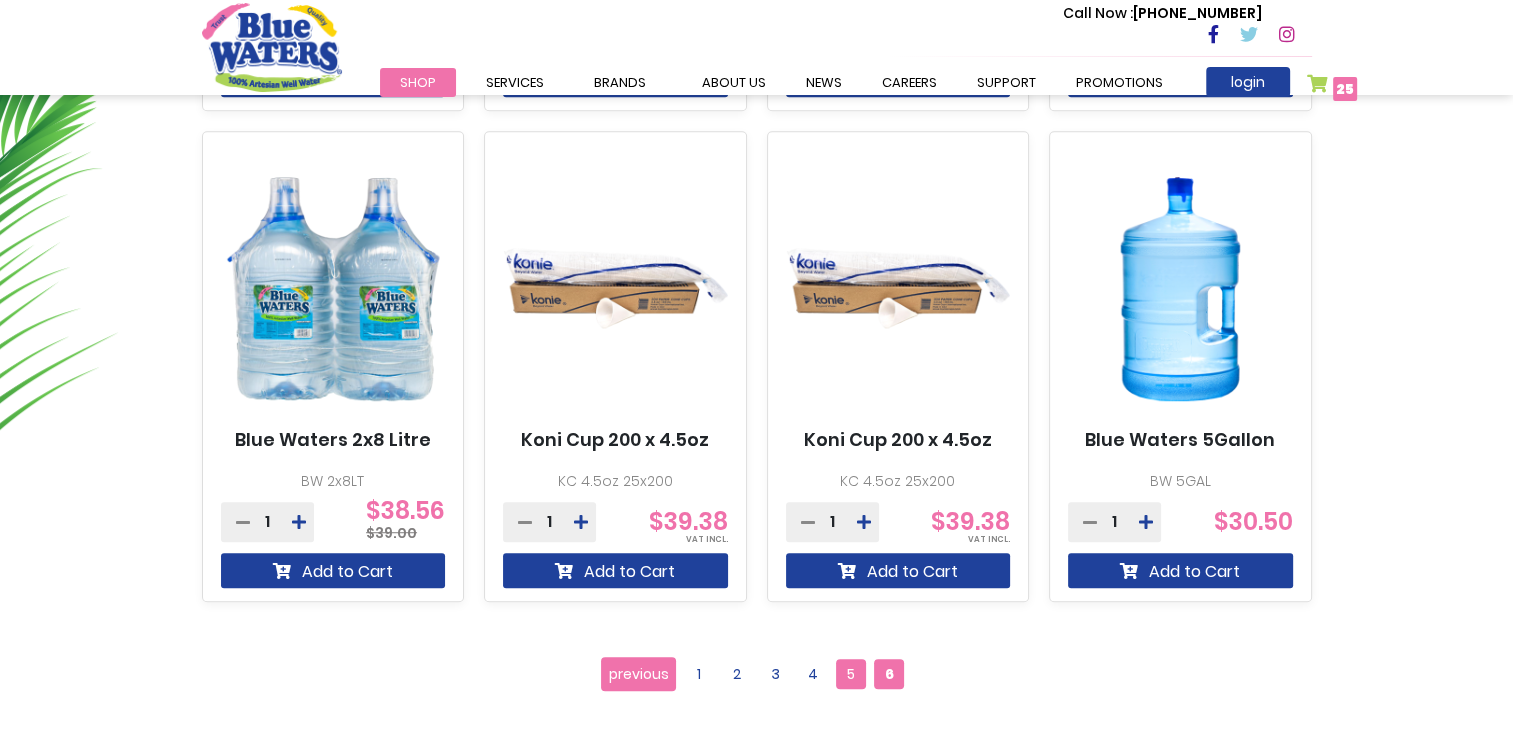 click on "5" at bounding box center [851, 674] 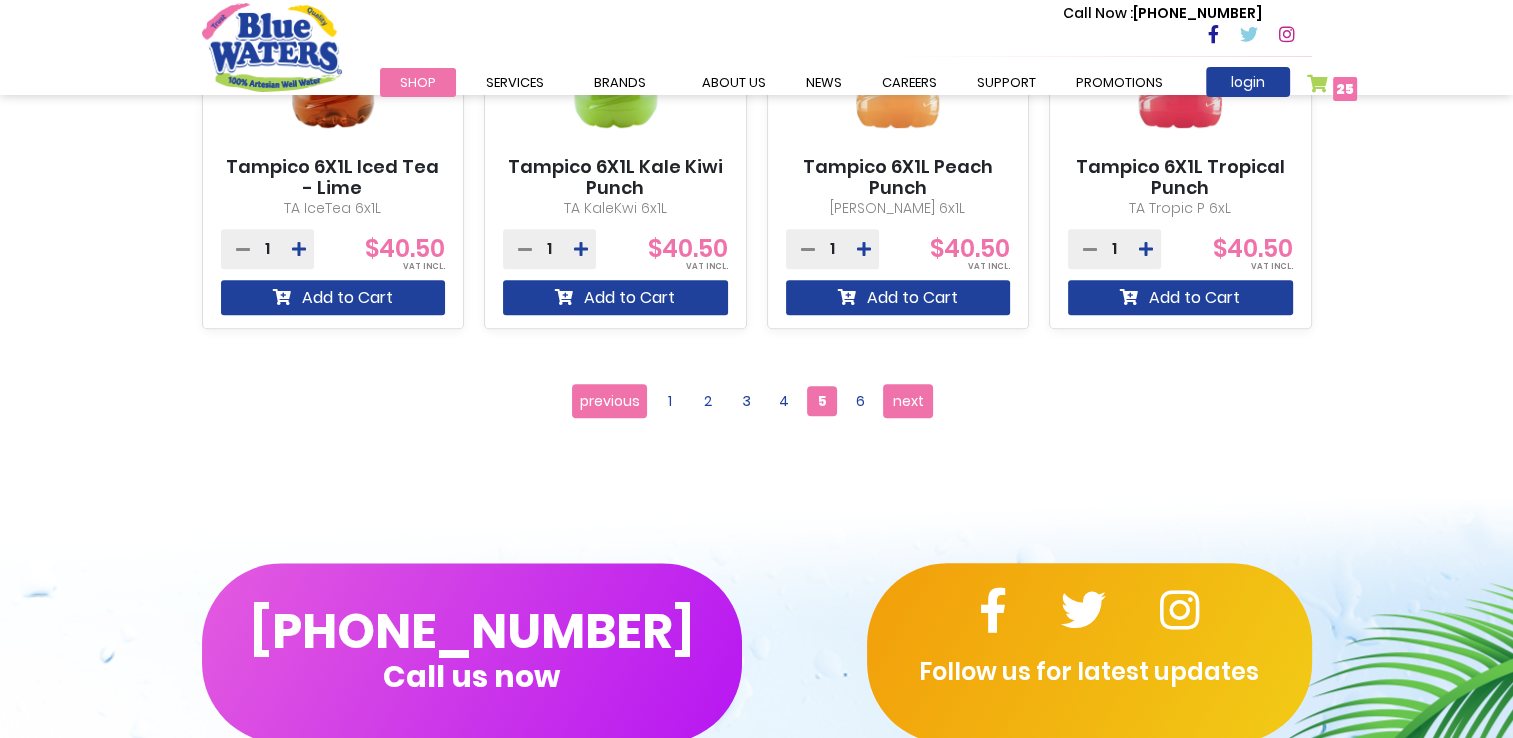 scroll, scrollTop: 2000, scrollLeft: 0, axis: vertical 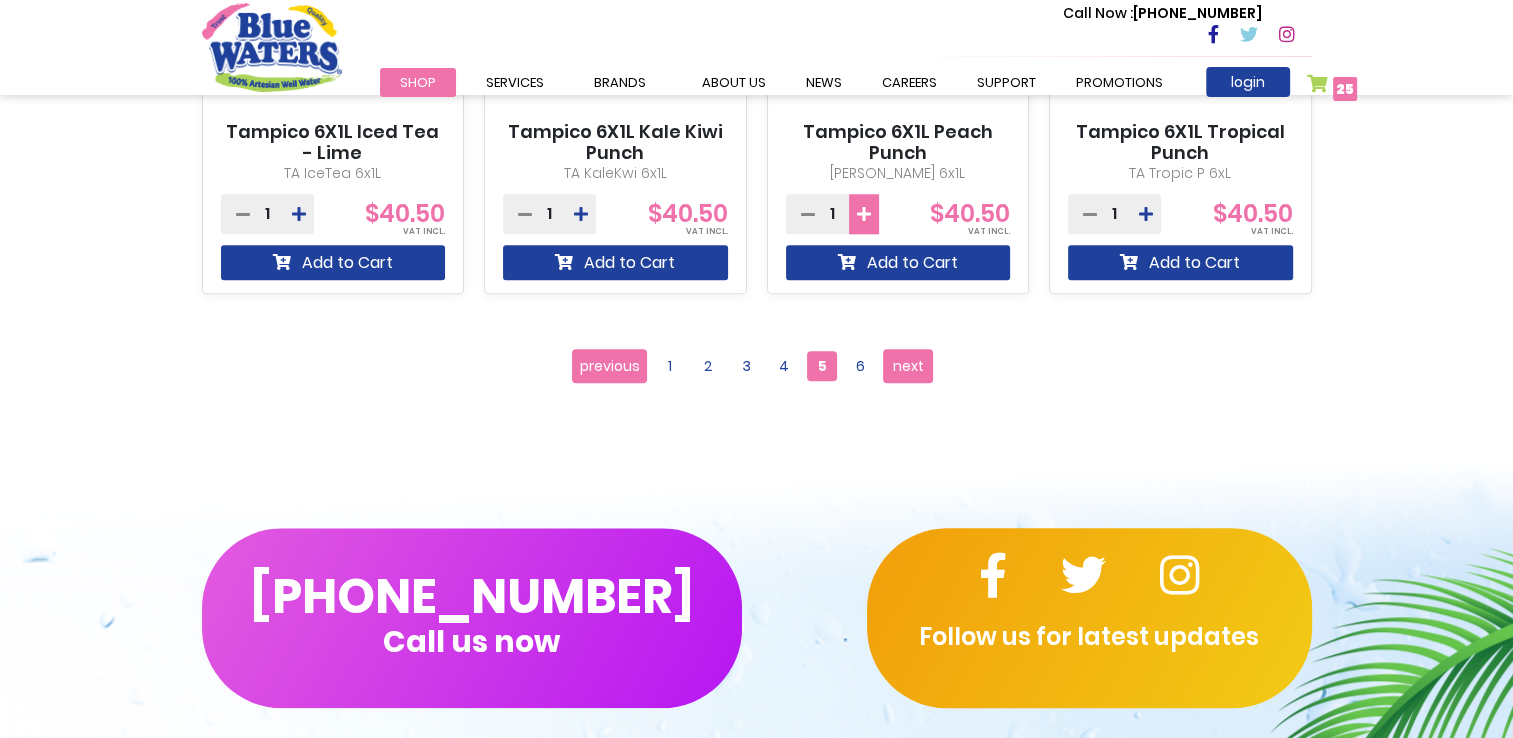 click at bounding box center (864, 214) 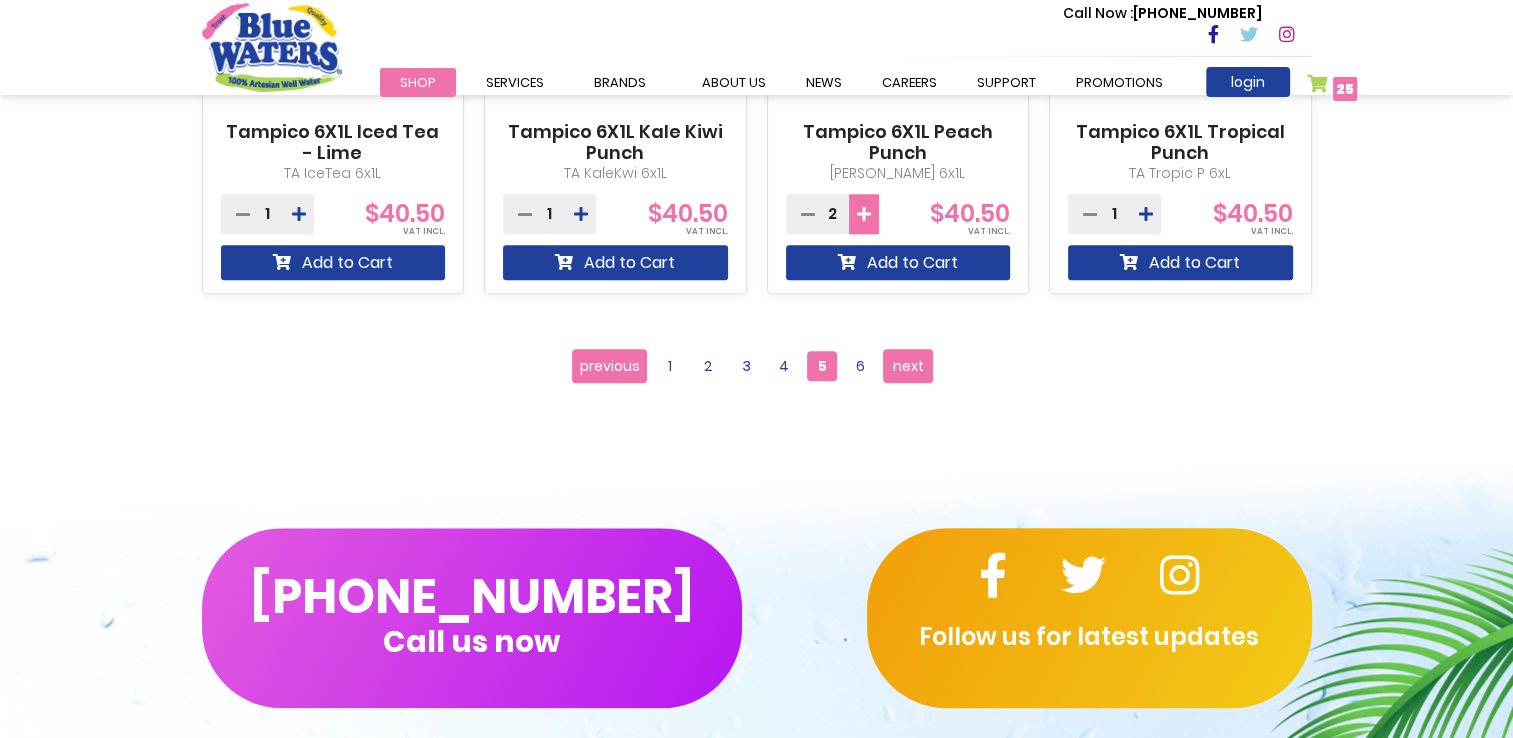 click at bounding box center [864, 214] 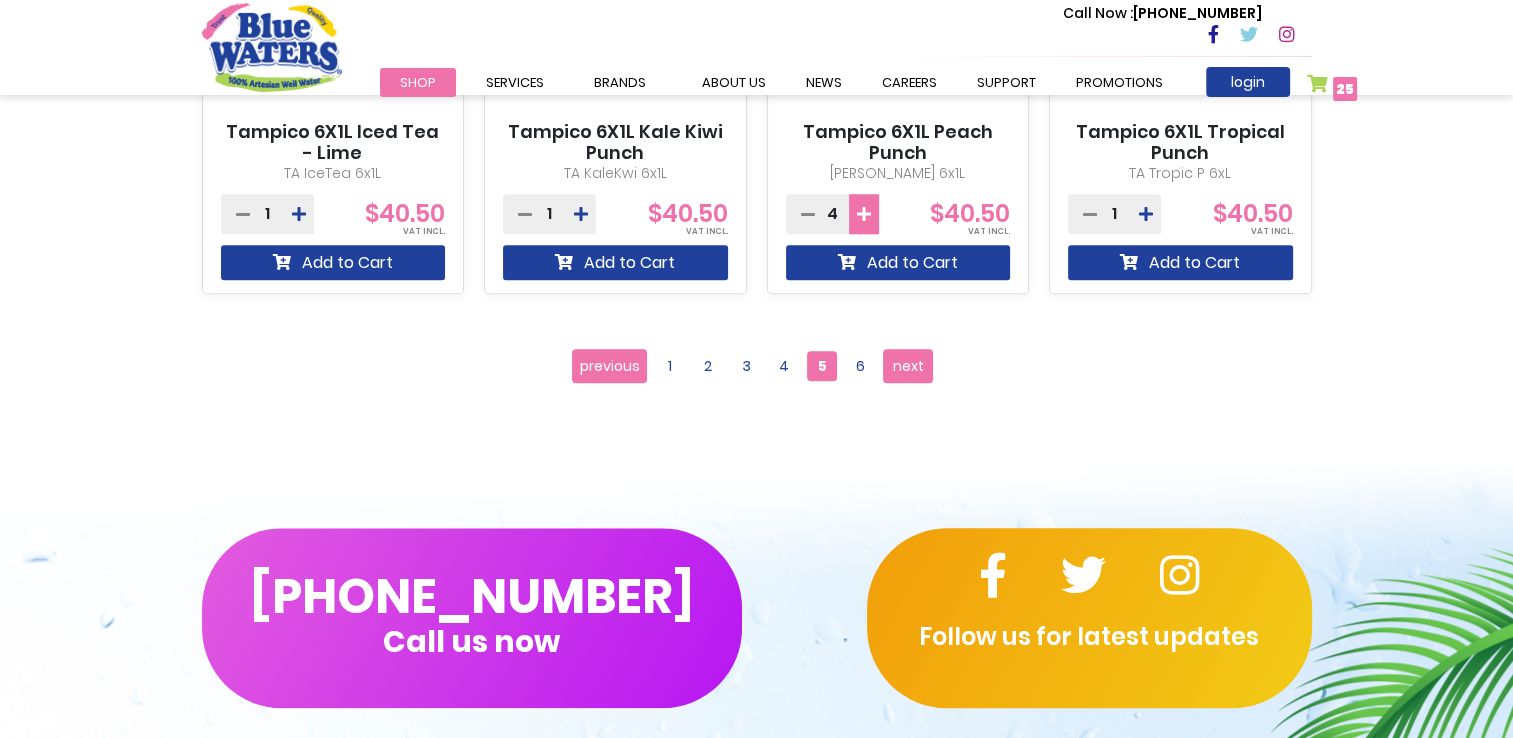 click at bounding box center (864, 214) 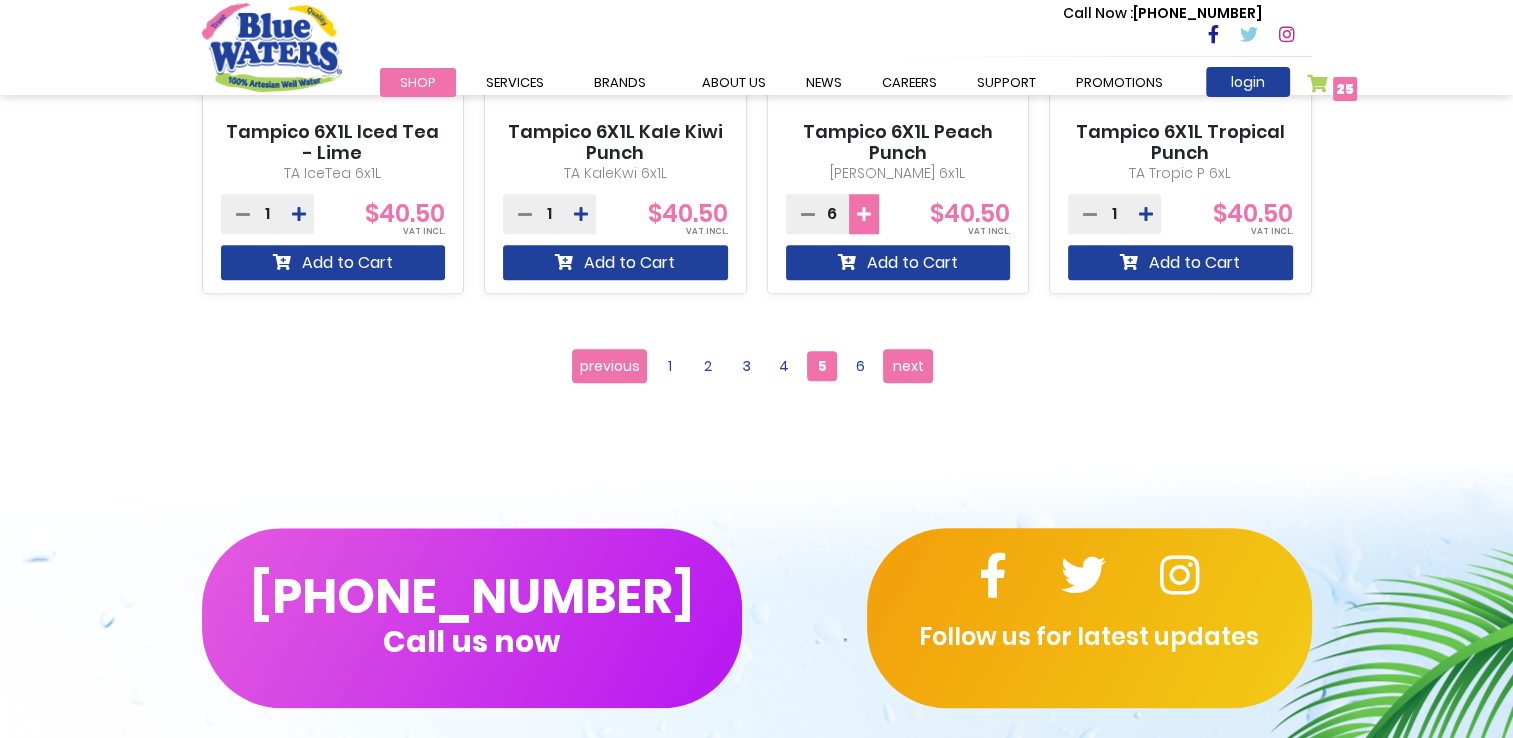 click at bounding box center (864, 214) 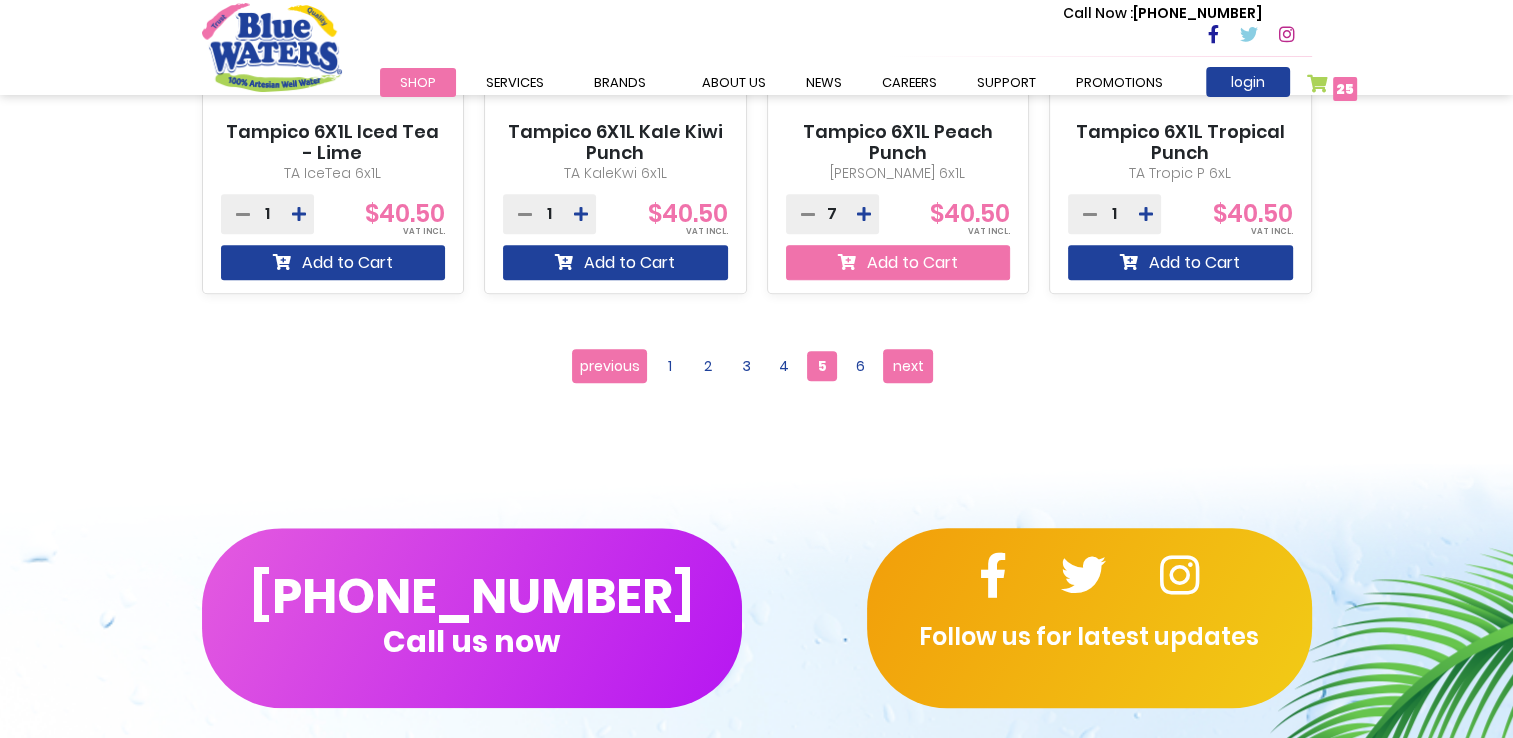 click on "Add to Cart" at bounding box center [898, 262] 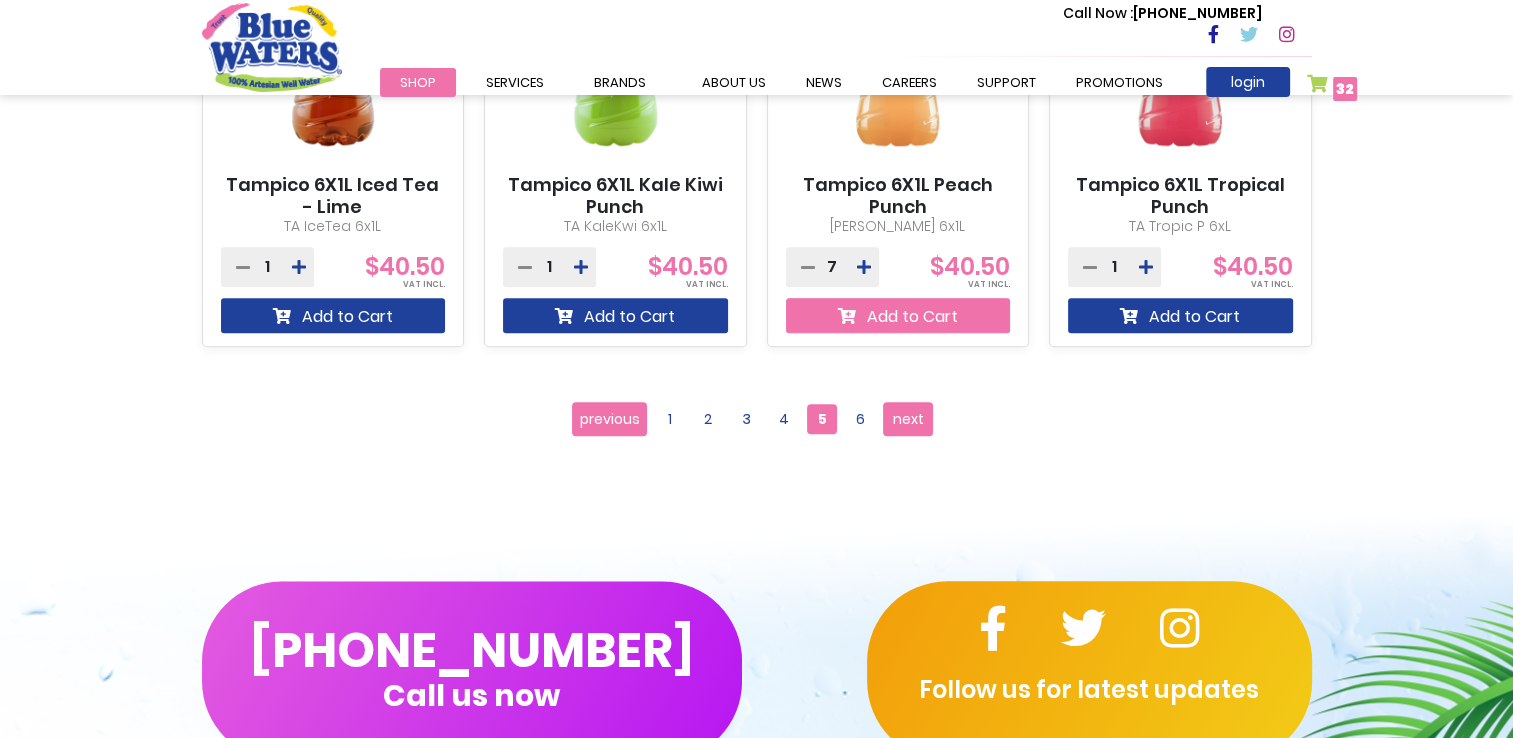scroll, scrollTop: 2053, scrollLeft: 0, axis: vertical 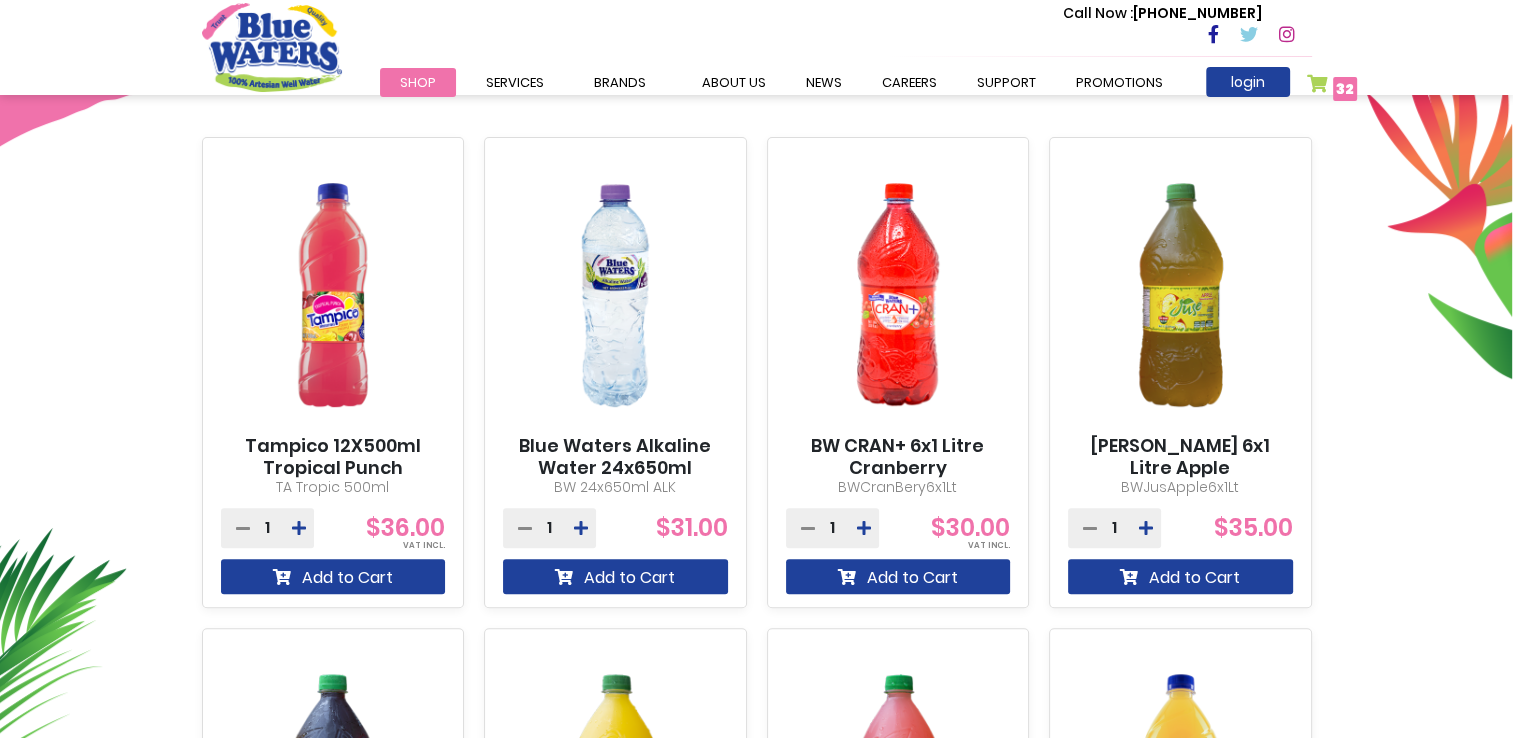 click on "My Cart
32
32
items" at bounding box center [1332, 88] 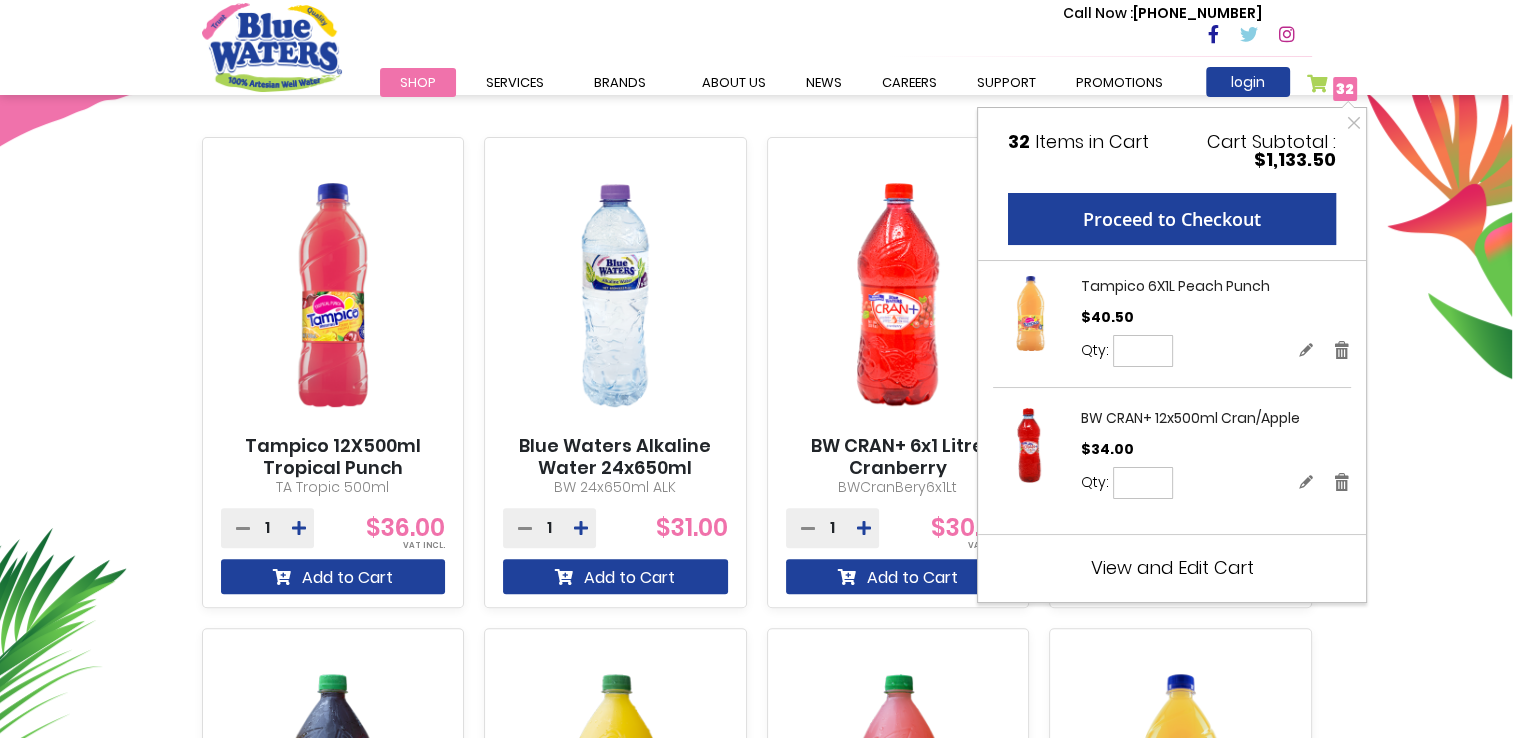 click on "View and Edit Cart" at bounding box center [1172, 567] 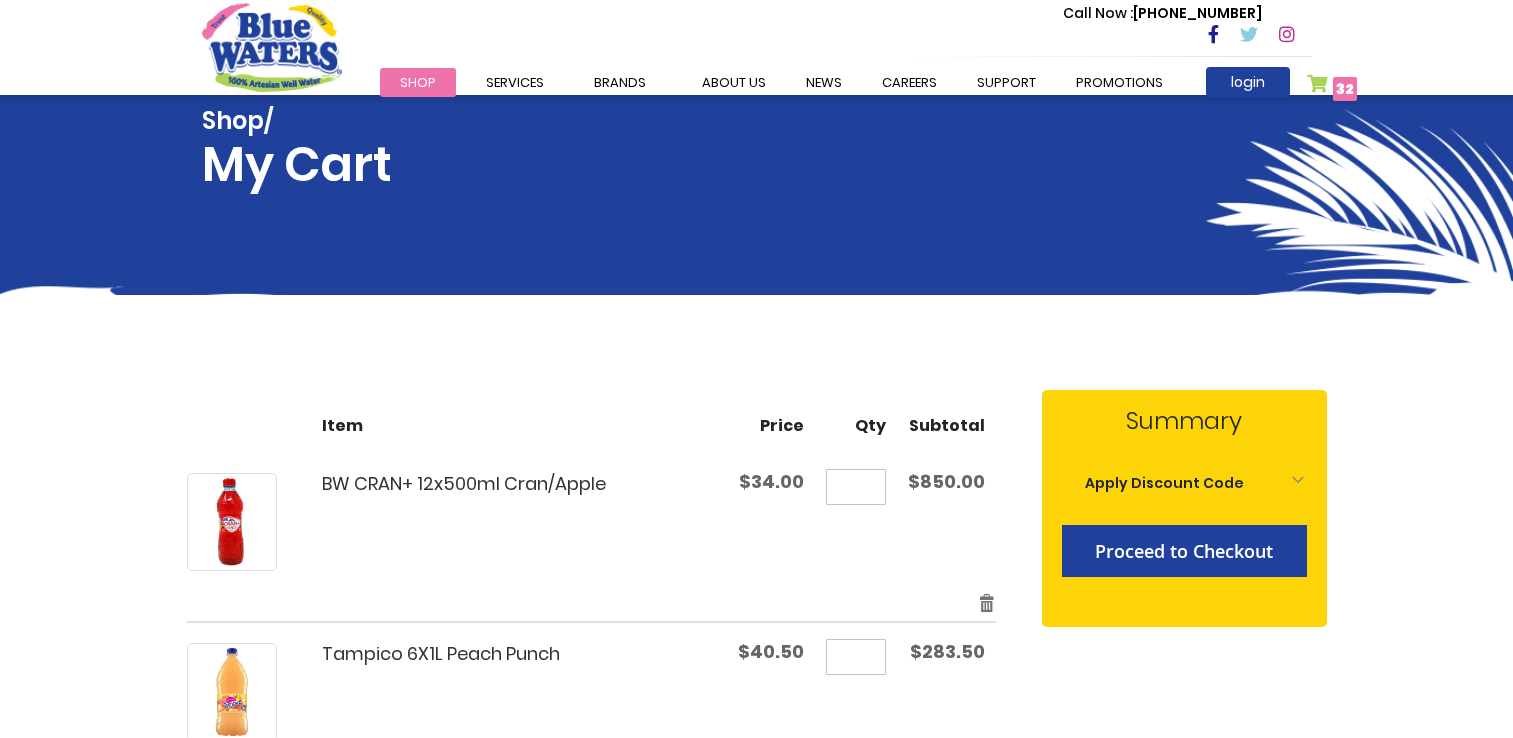 scroll, scrollTop: 0, scrollLeft: 0, axis: both 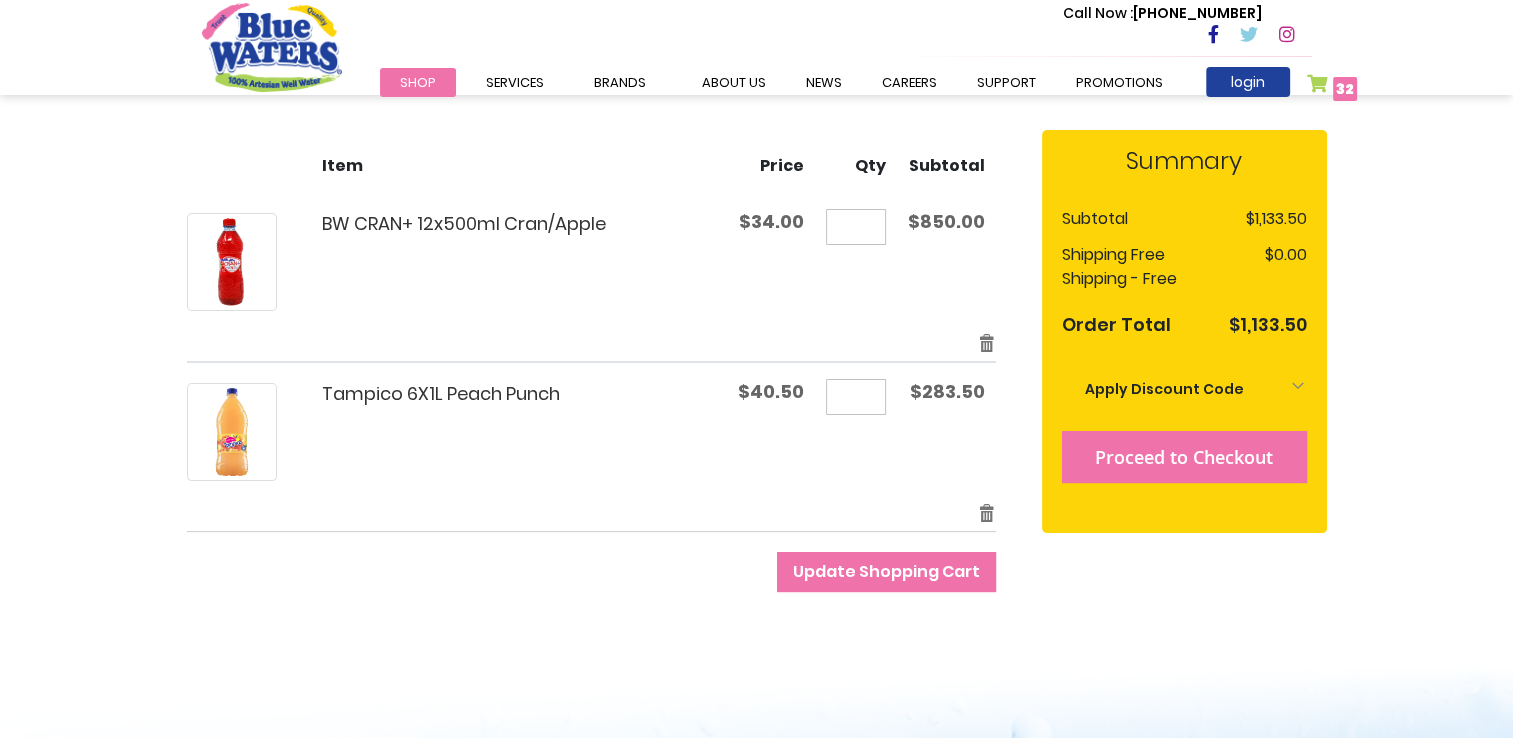 click on "Proceed to Checkout" at bounding box center [1184, 457] 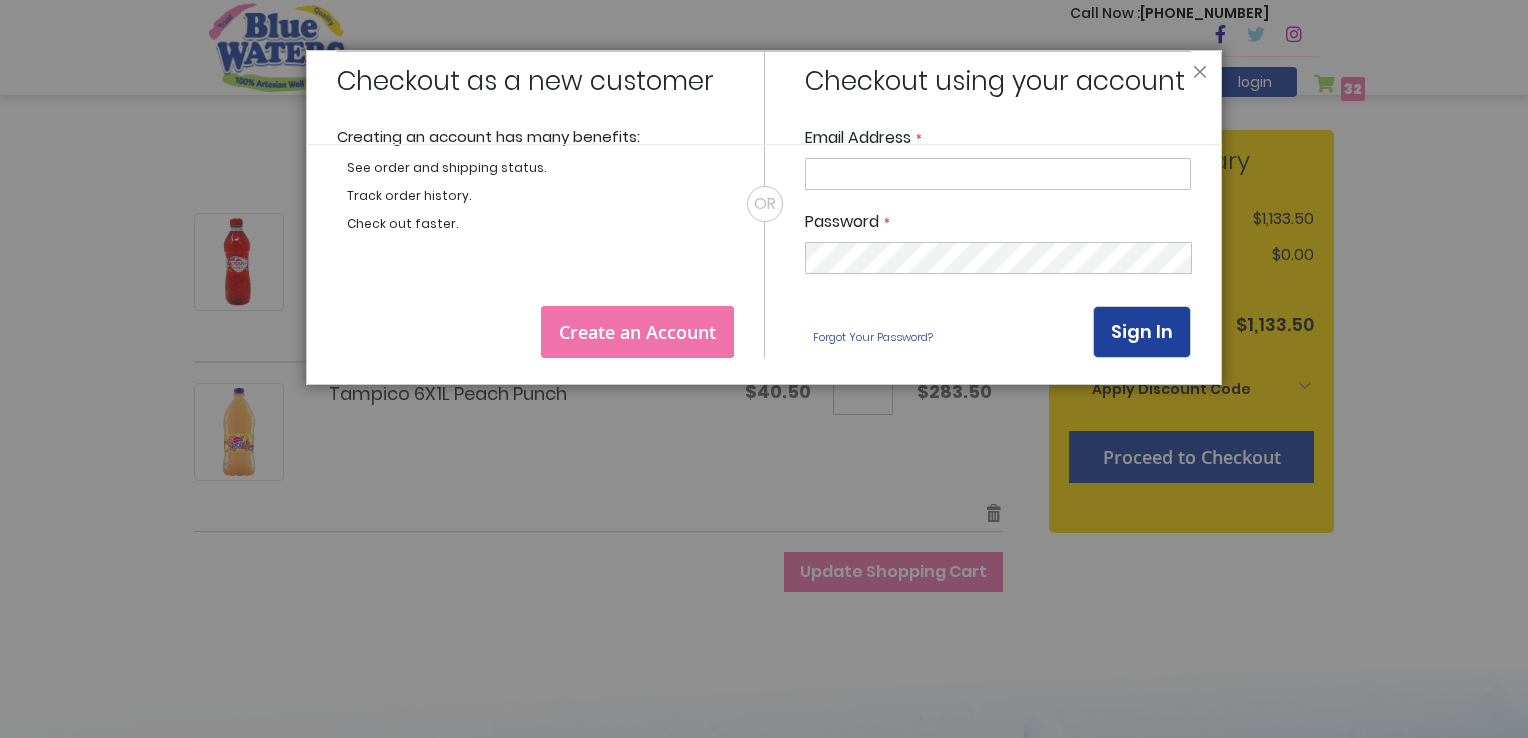 click on "Create an Account" at bounding box center [637, 332] 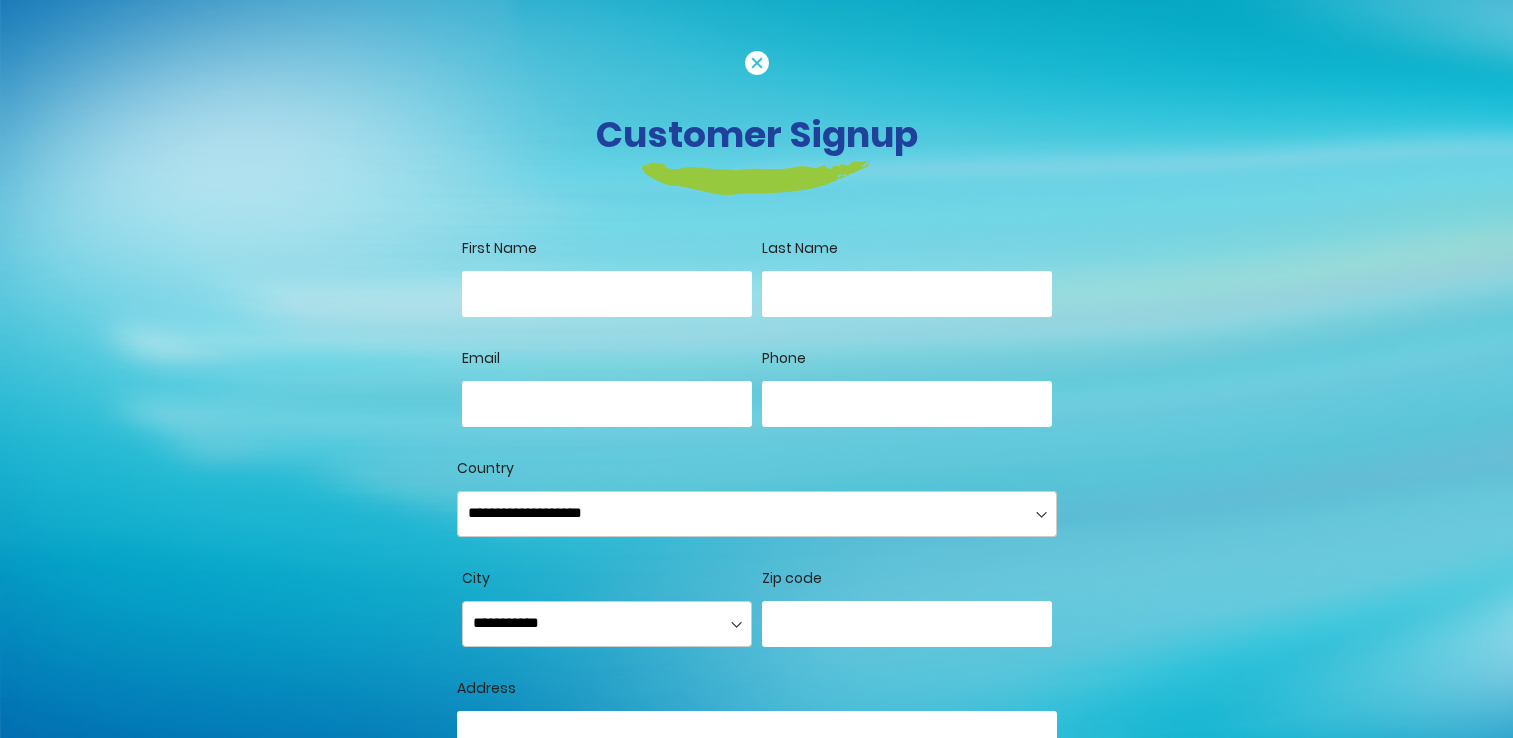 scroll, scrollTop: 0, scrollLeft: 0, axis: both 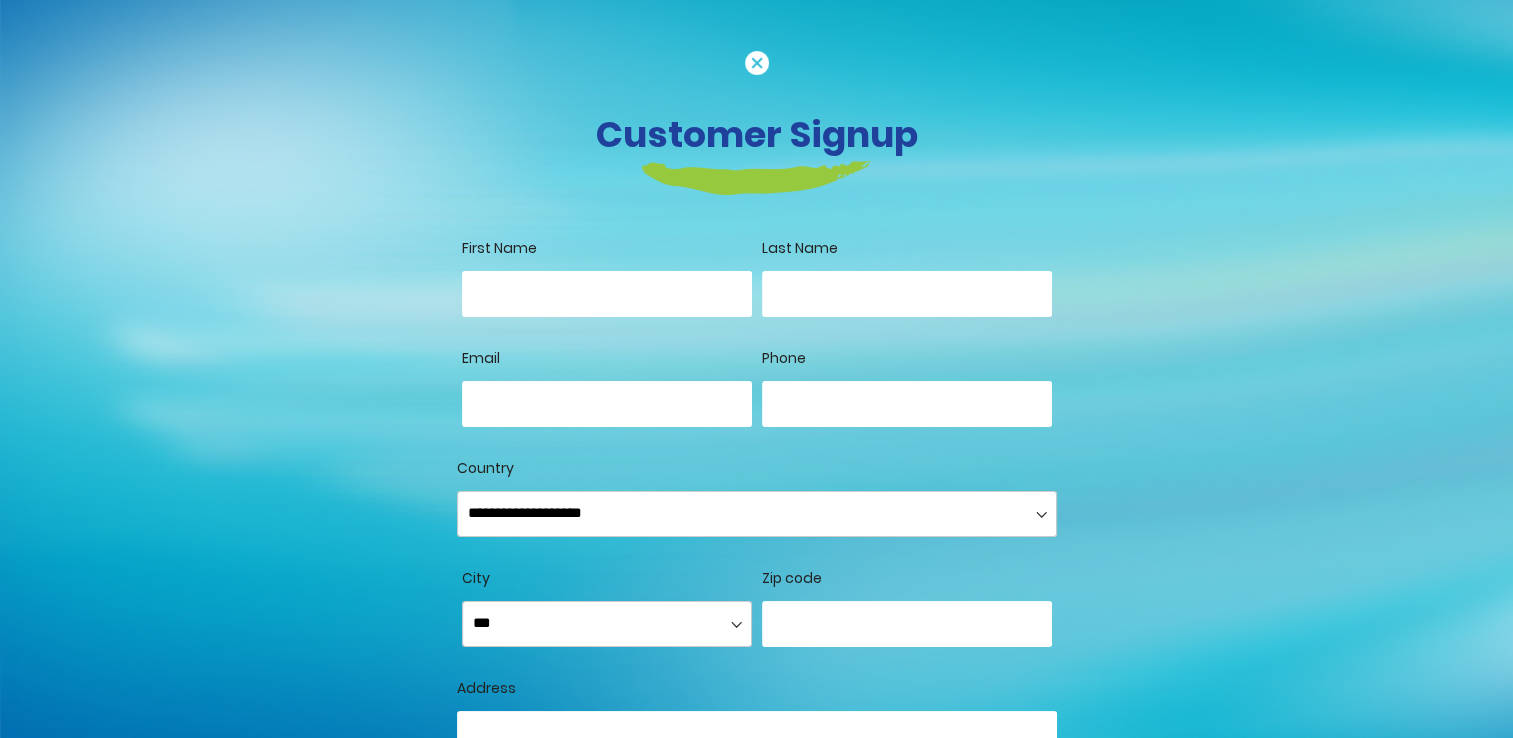 click on "First Name" at bounding box center [607, 294] 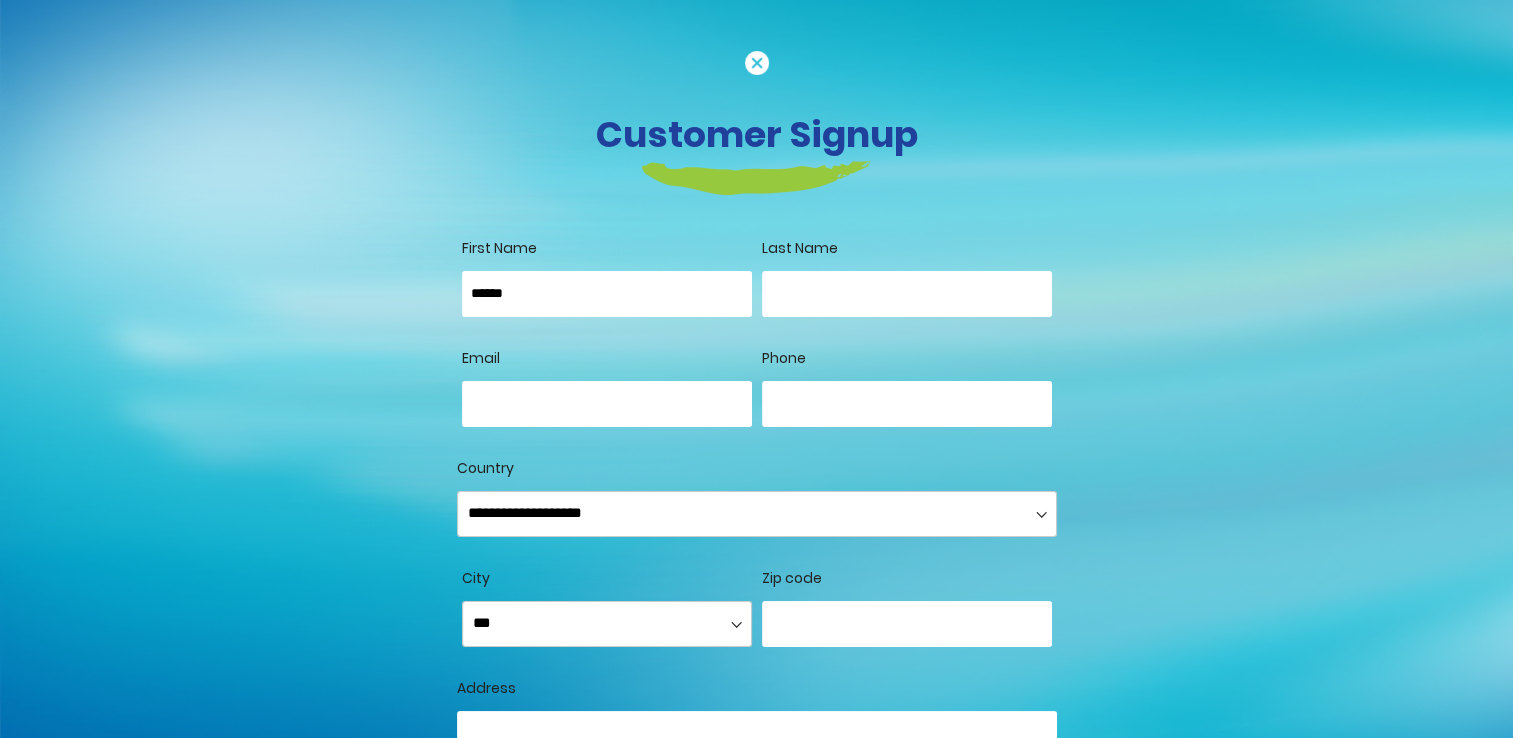 type on "*****" 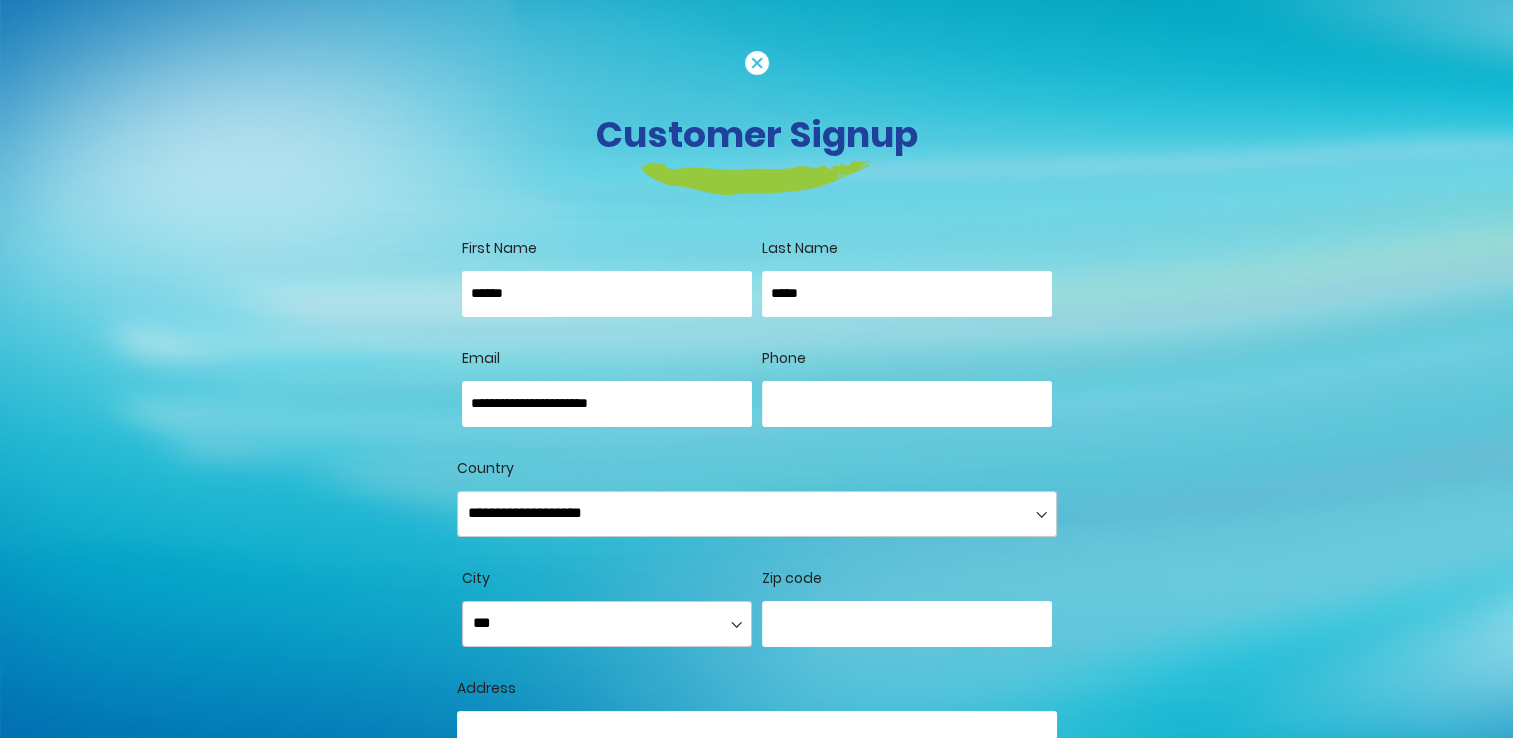 type on "**********" 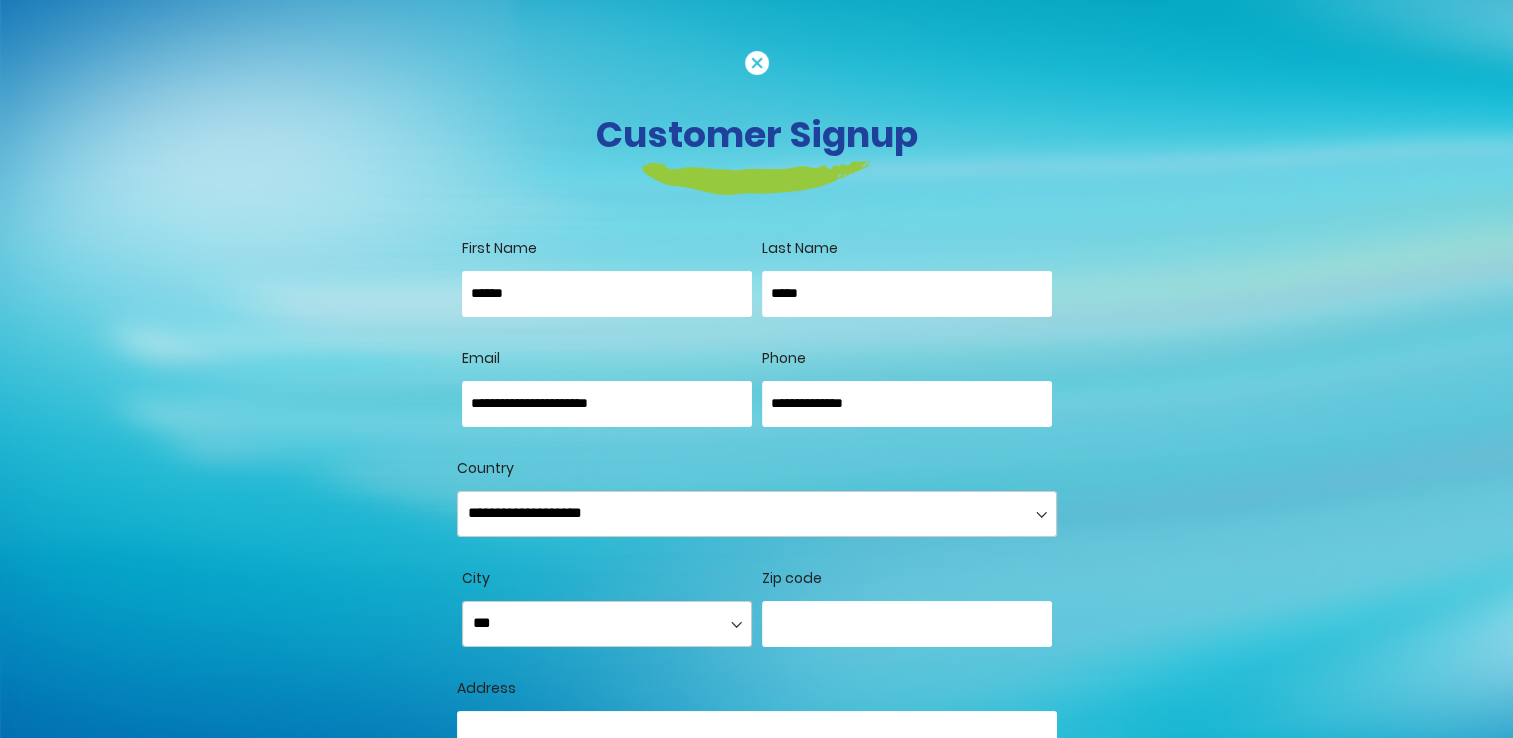 type on "*****" 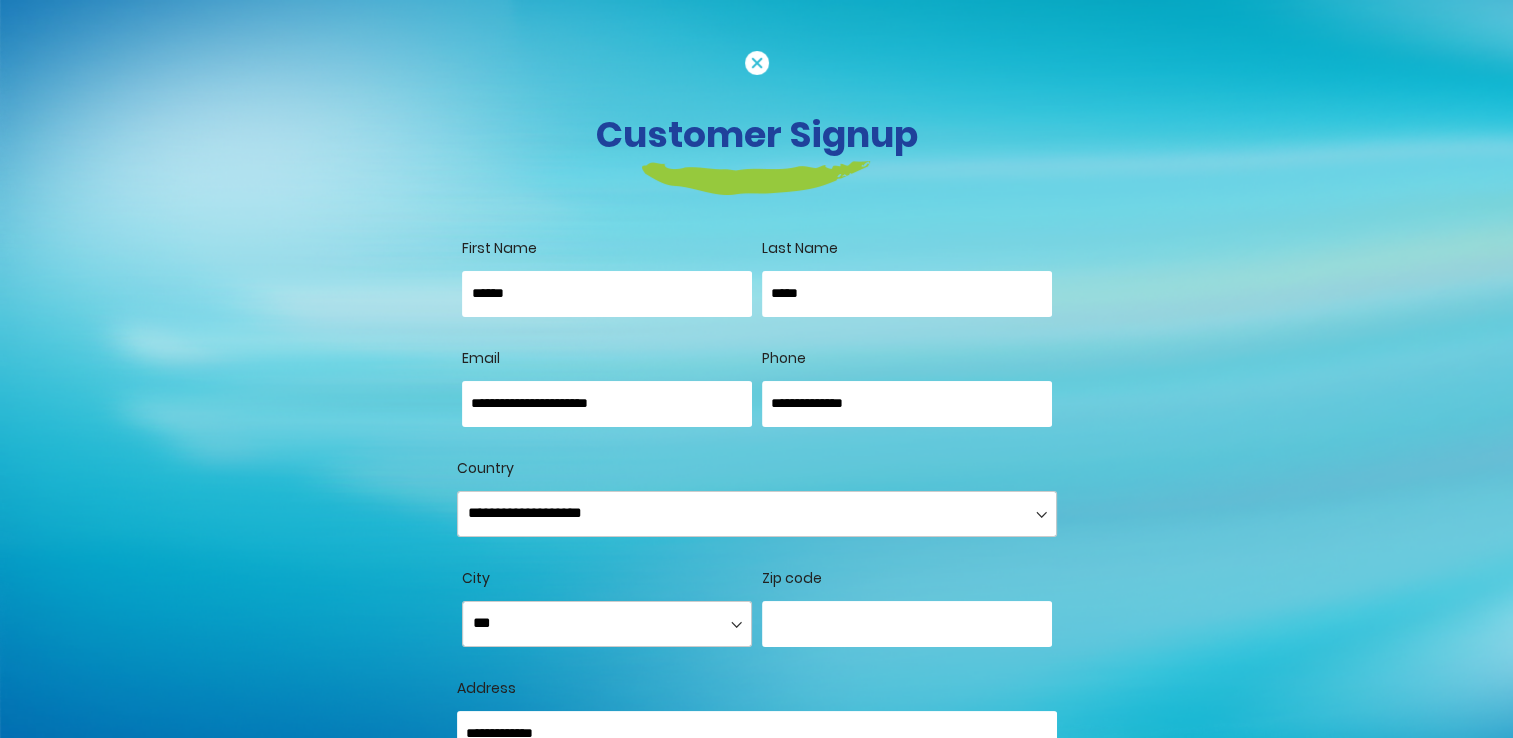 scroll, scrollTop: 50, scrollLeft: 0, axis: vertical 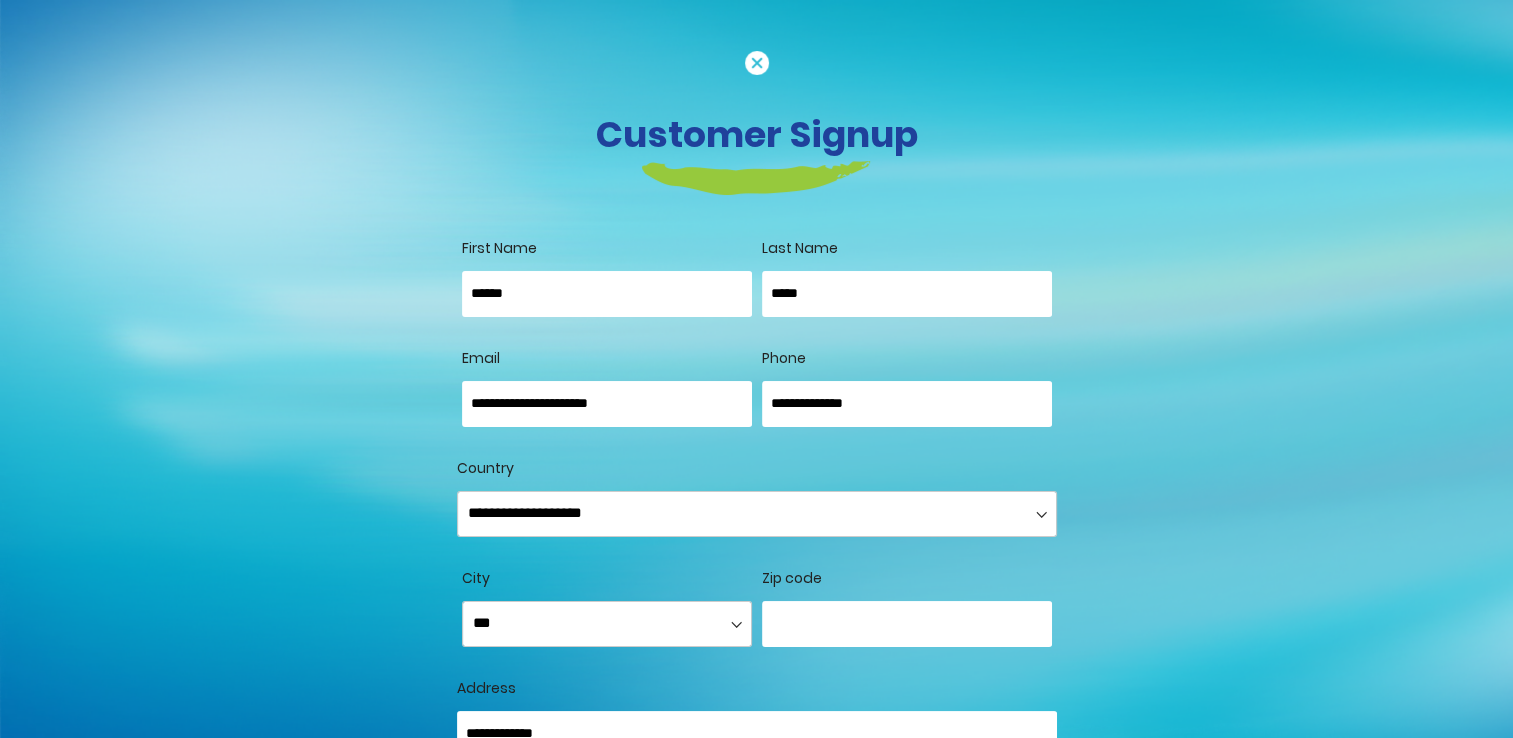 click on "Address" at bounding box center (757, 633) 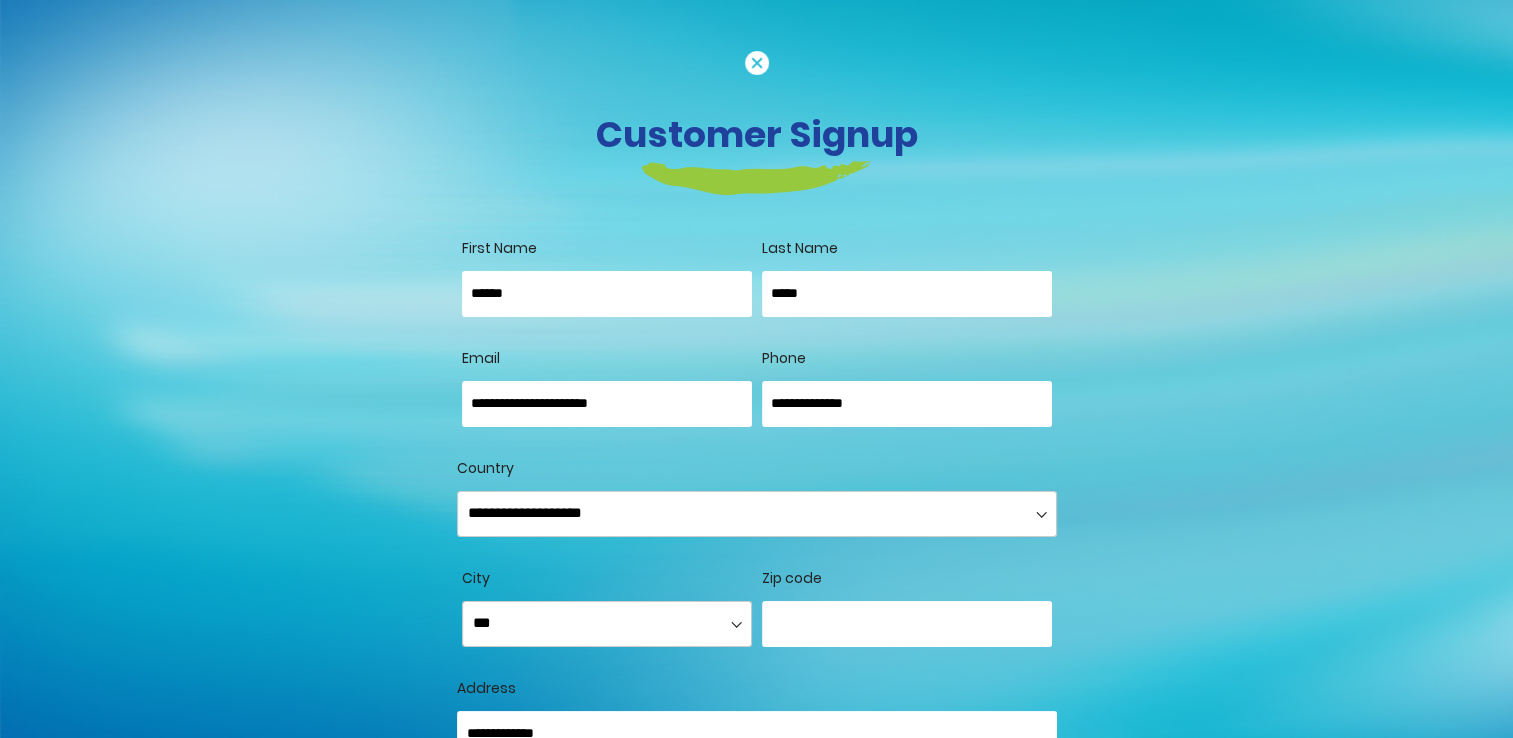 click on "**********" at bounding box center [757, 734] 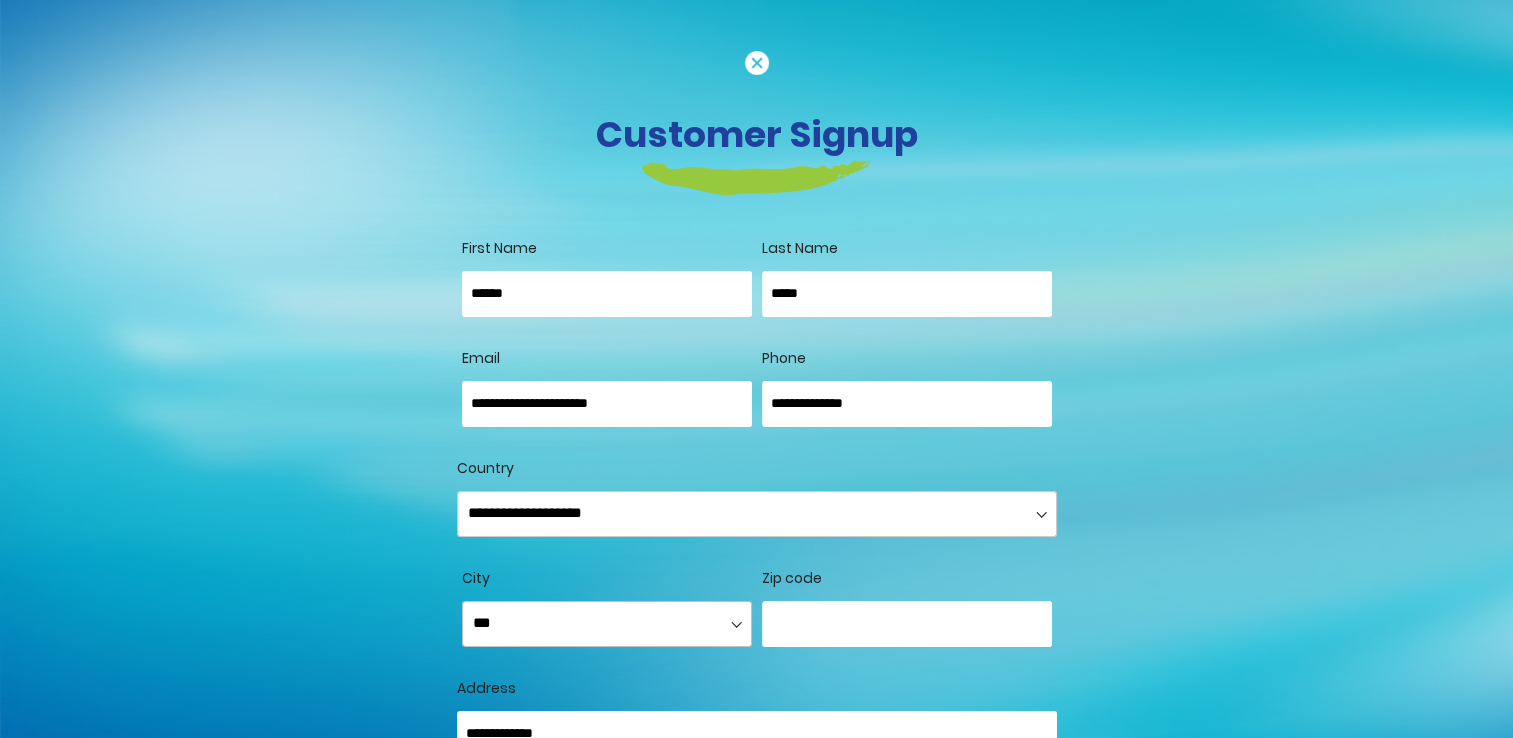 click on "**********" at bounding box center (607, 624) 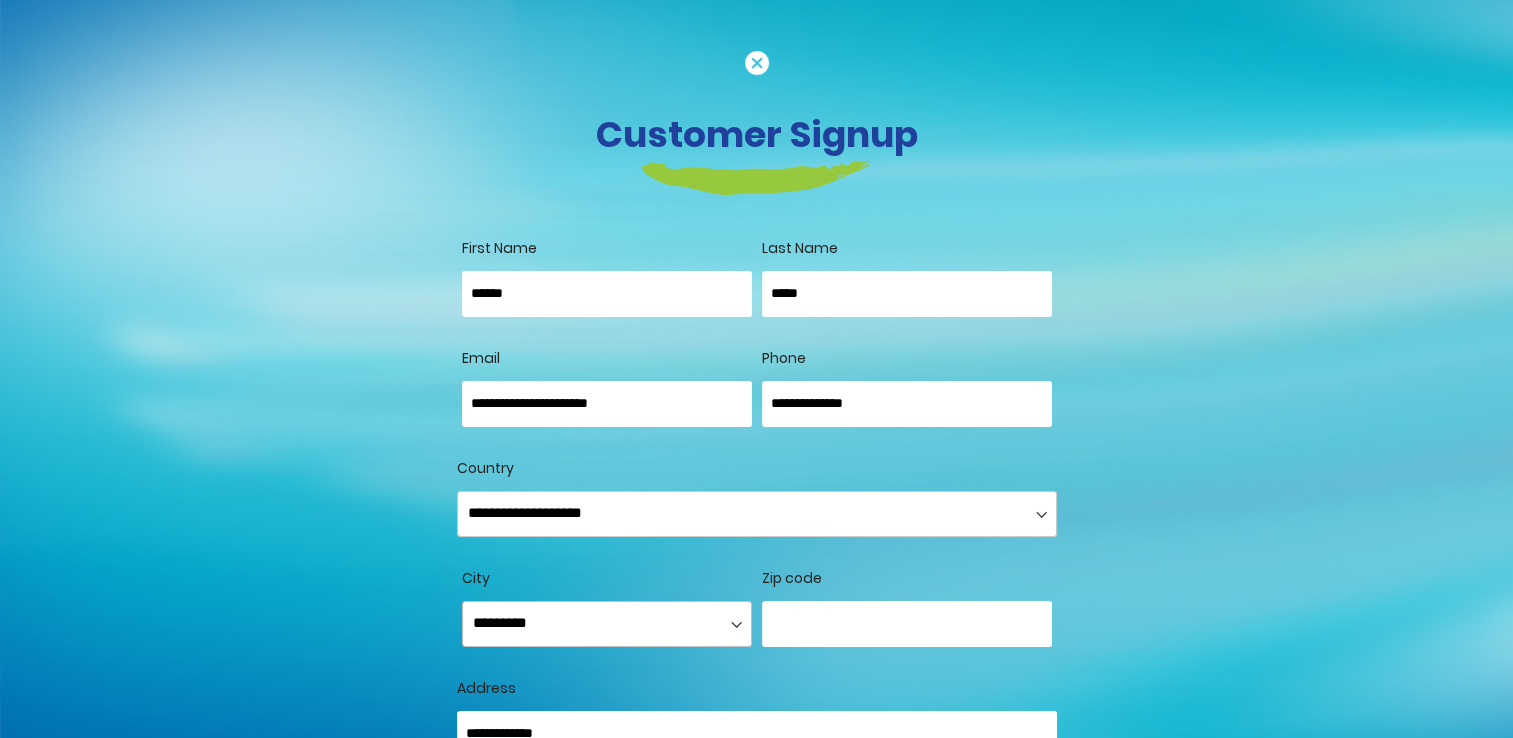 click on "**********" at bounding box center (607, 624) 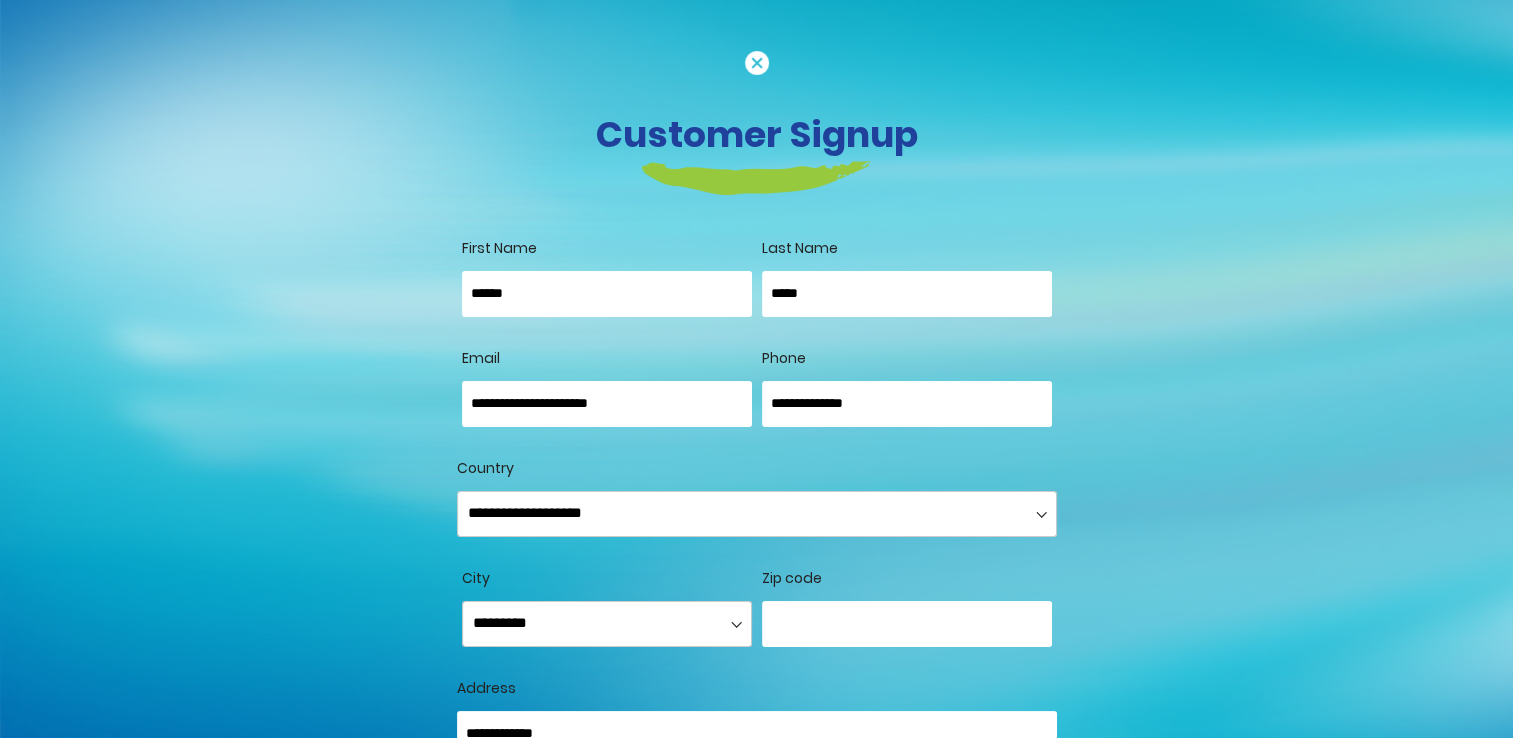 click on "*****" at bounding box center (907, 624) 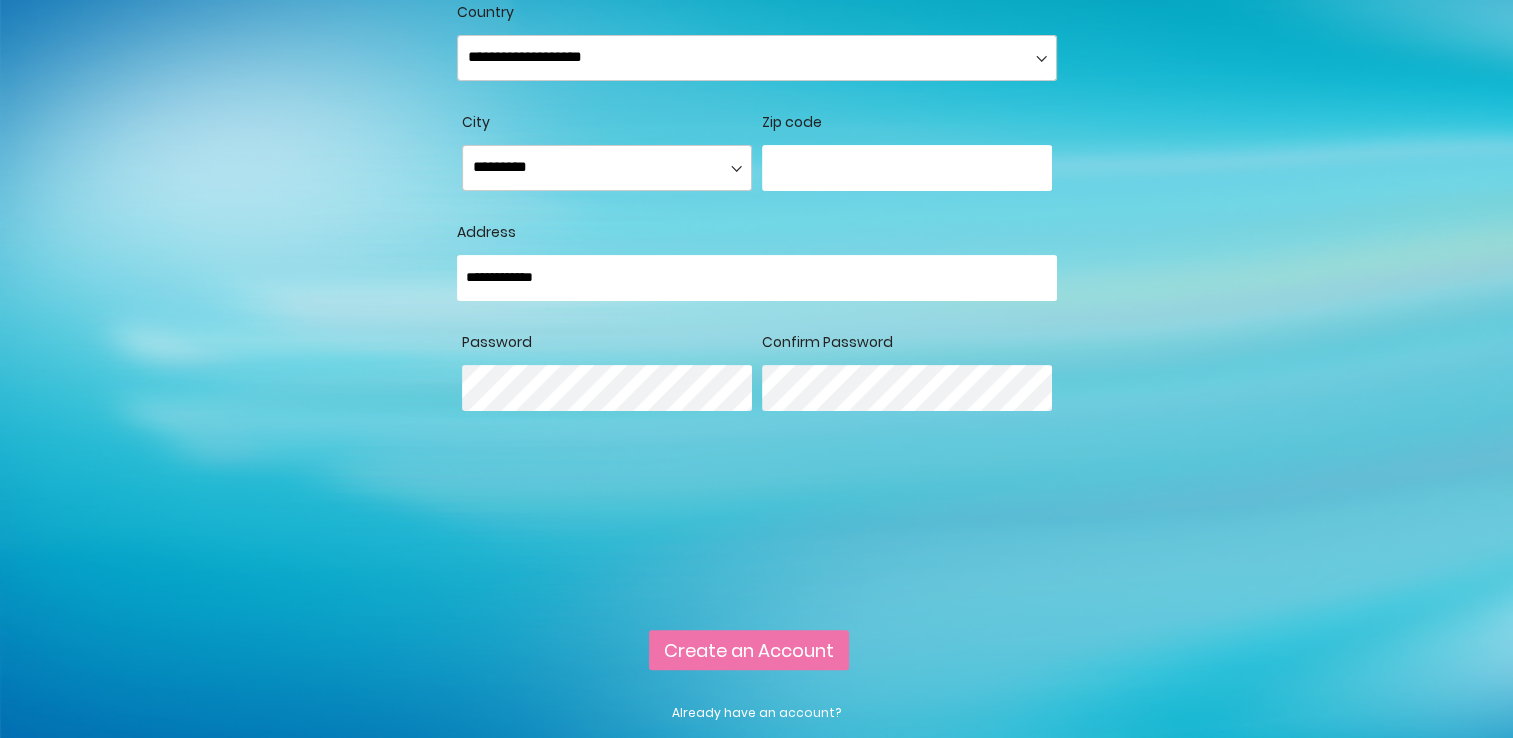 click on "Customer Signup
First Name
******
Last Name
*****
Allow remote shopping assistance
Tooltip
This allows merchants to "see what you see" and take actions on your behalf in order to provide better assistance.
Email" at bounding box center [757, 184] 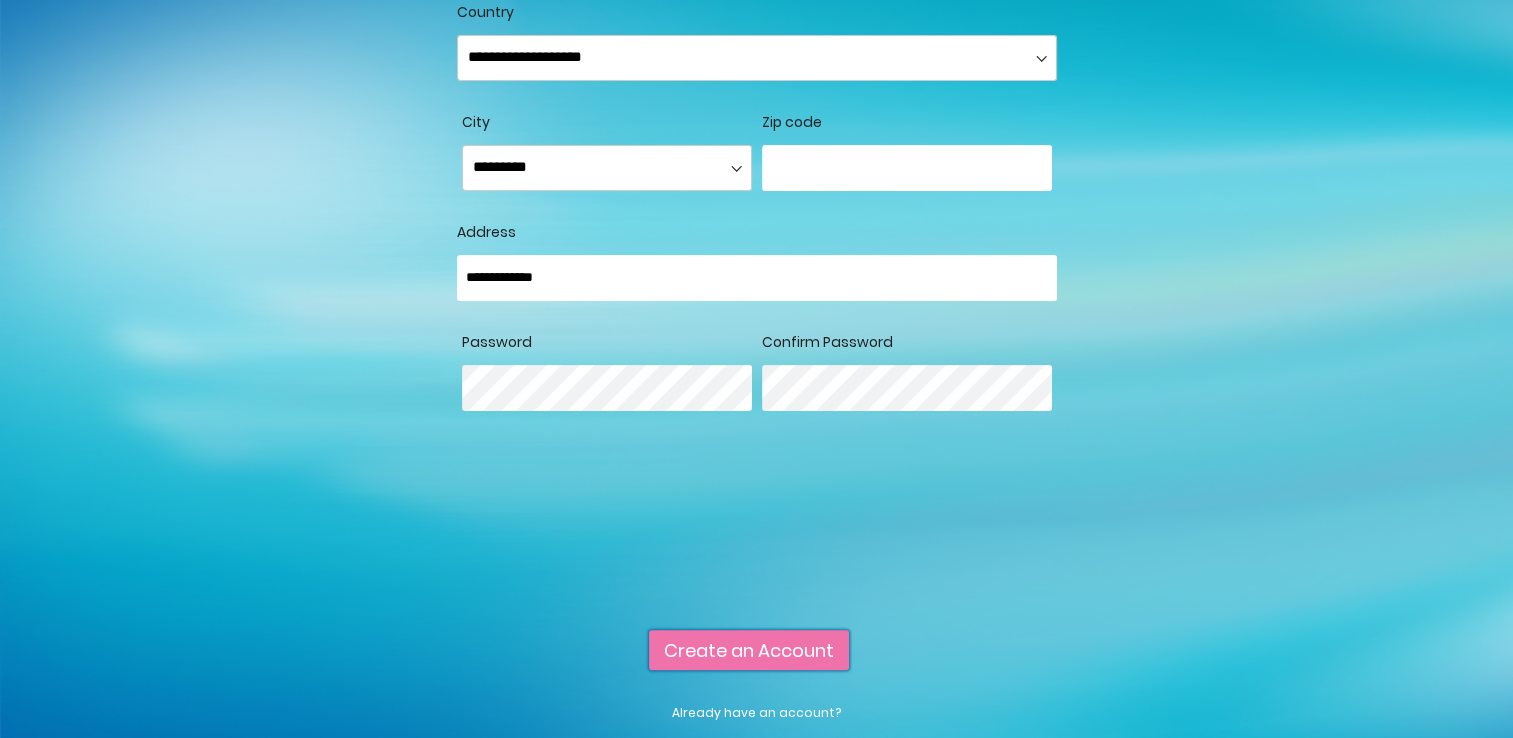 click on "Create an Account" at bounding box center (749, 650) 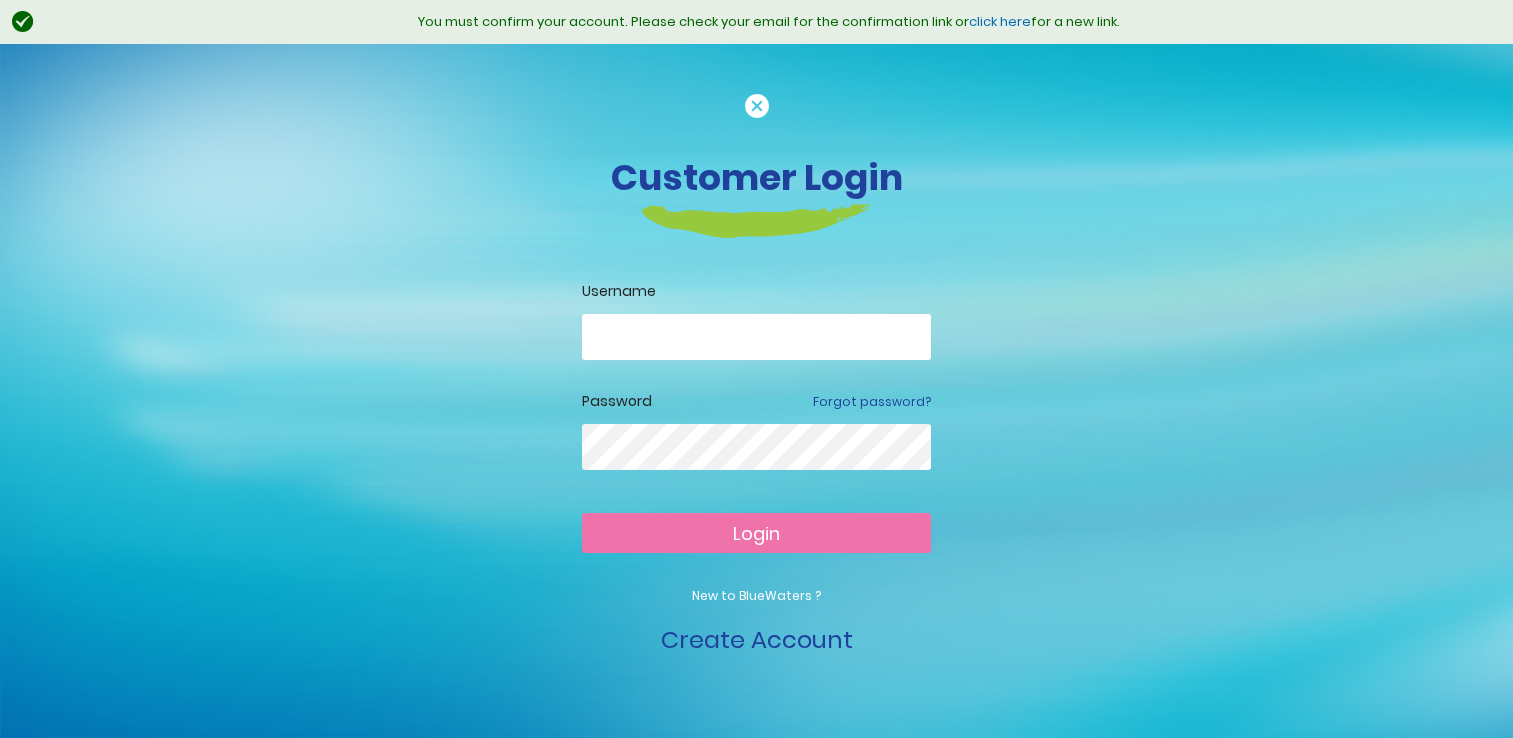 scroll, scrollTop: 0, scrollLeft: 0, axis: both 